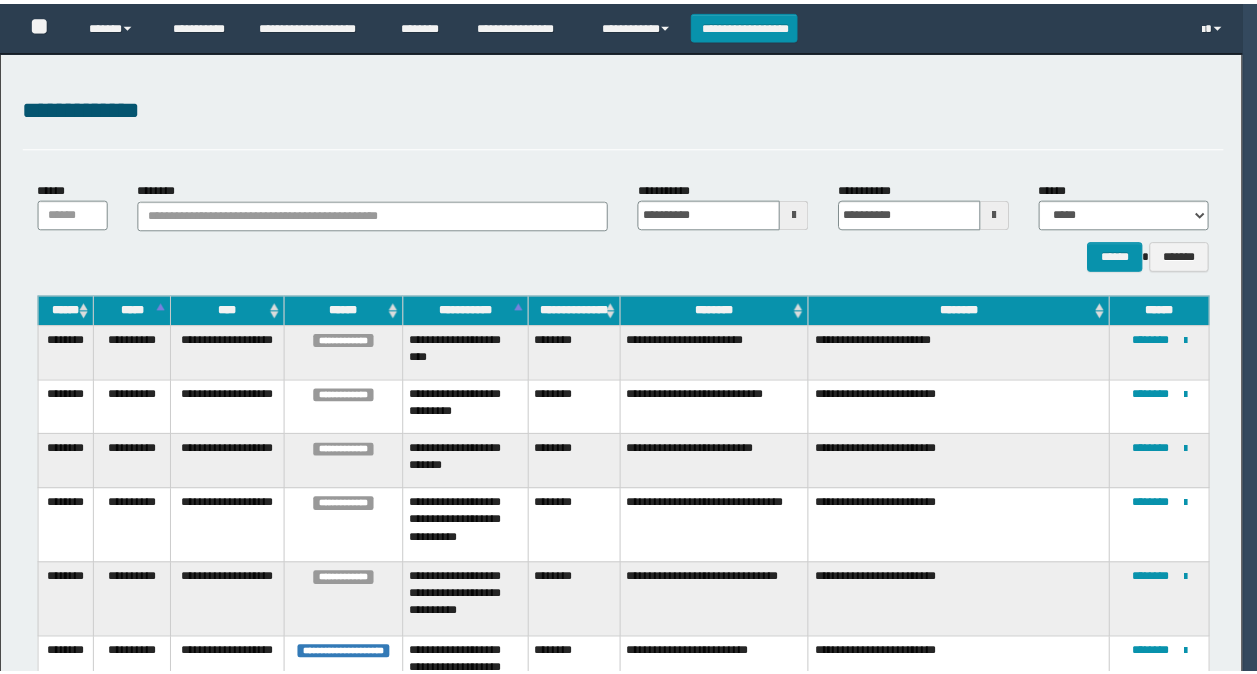 scroll, scrollTop: 0, scrollLeft: 0, axis: both 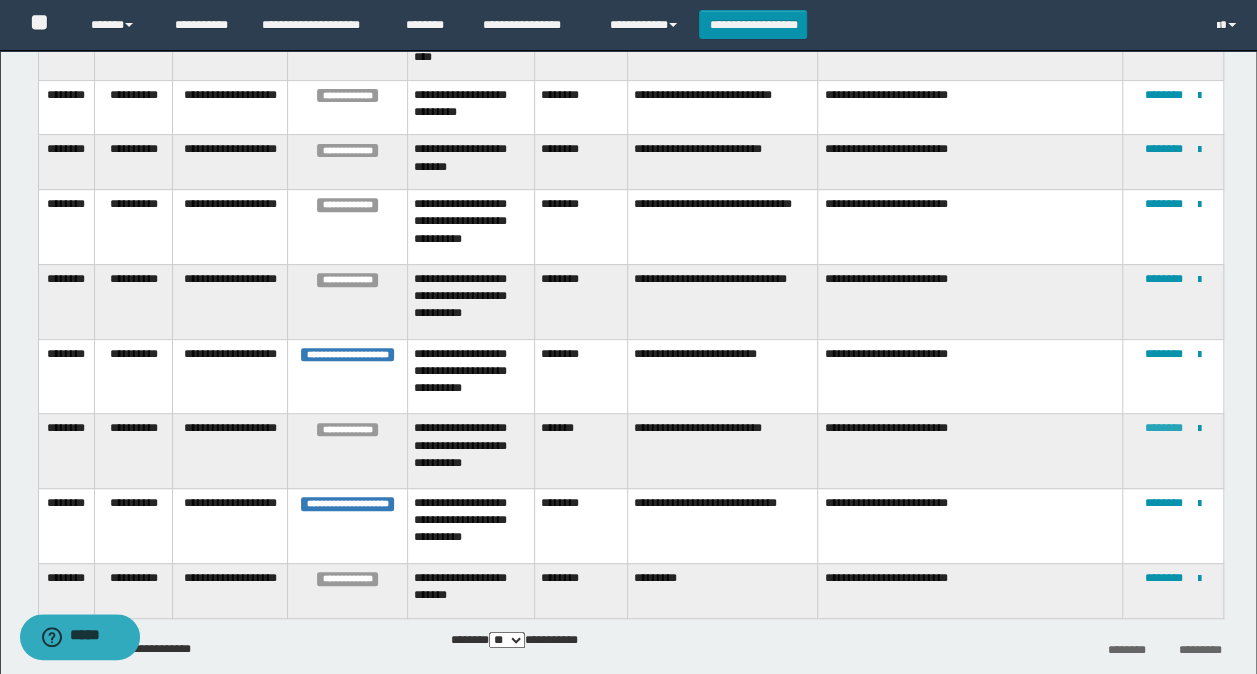 click on "********" at bounding box center [1164, 428] 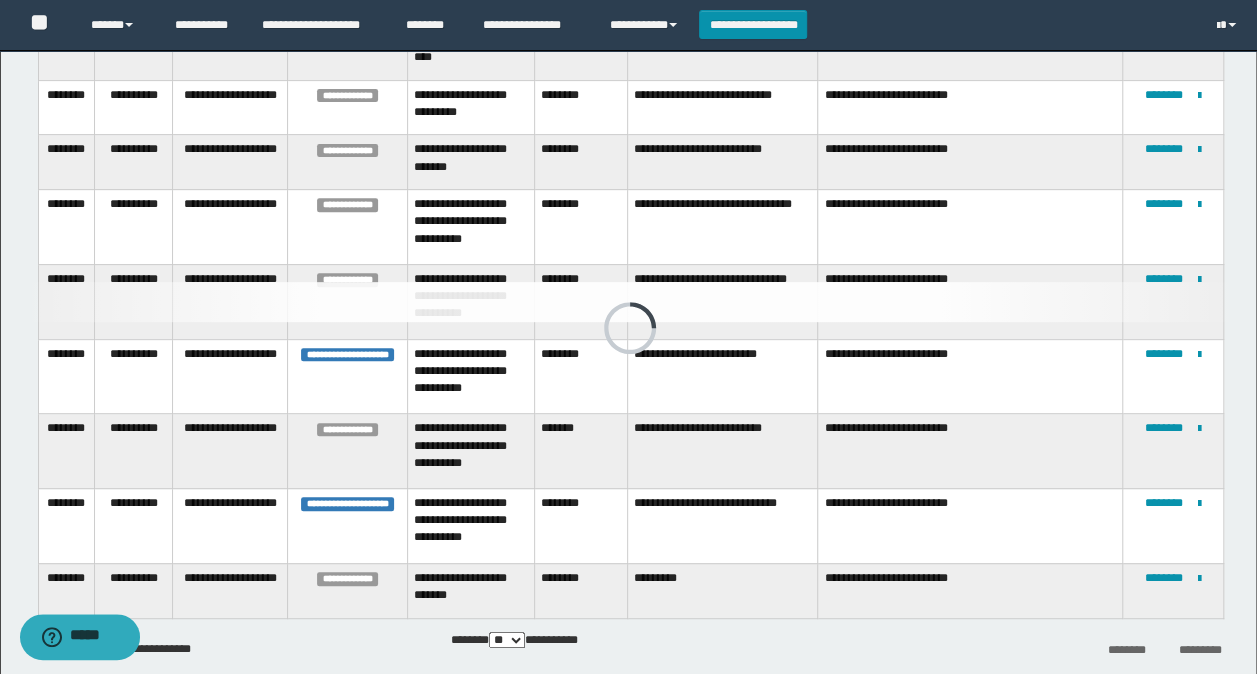 scroll, scrollTop: 15, scrollLeft: 0, axis: vertical 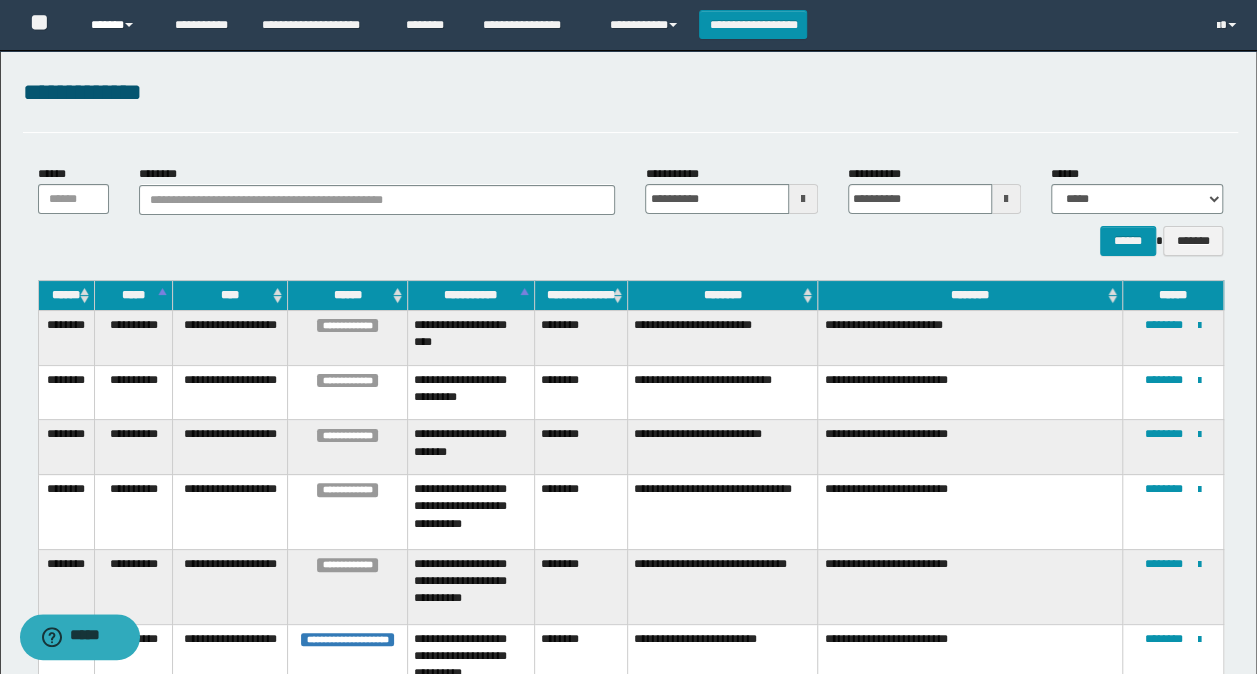click on "******" at bounding box center (117, 25) 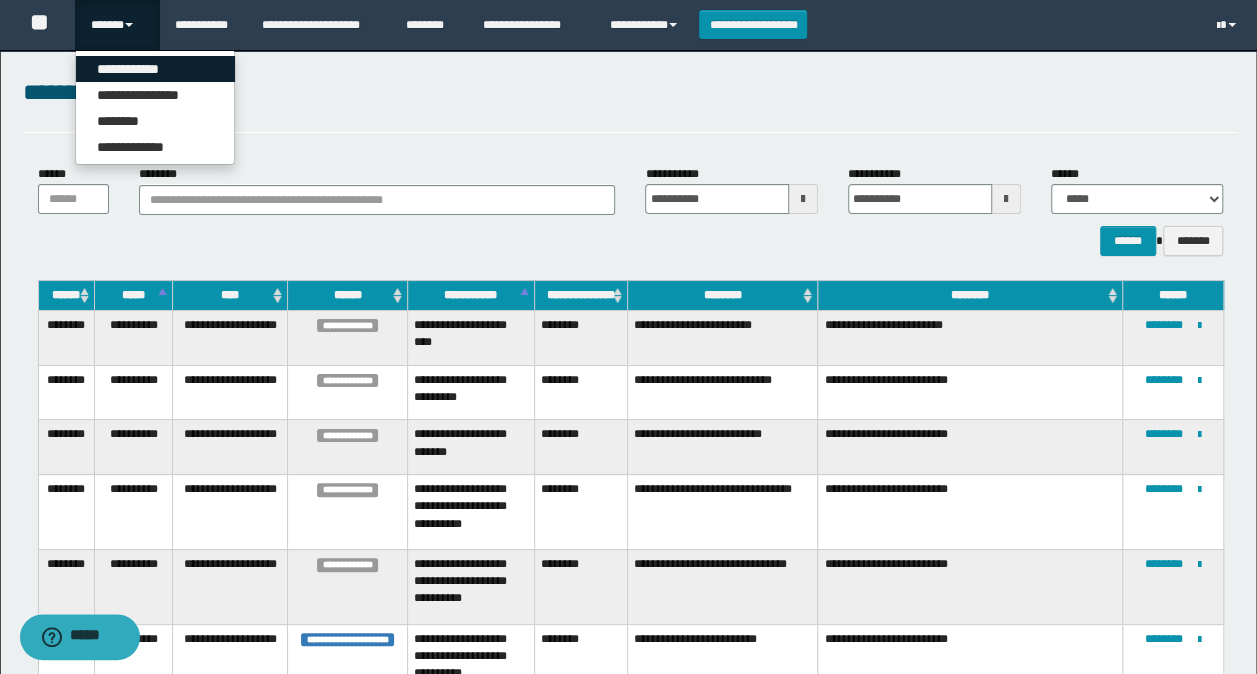 click on "**********" at bounding box center [155, 69] 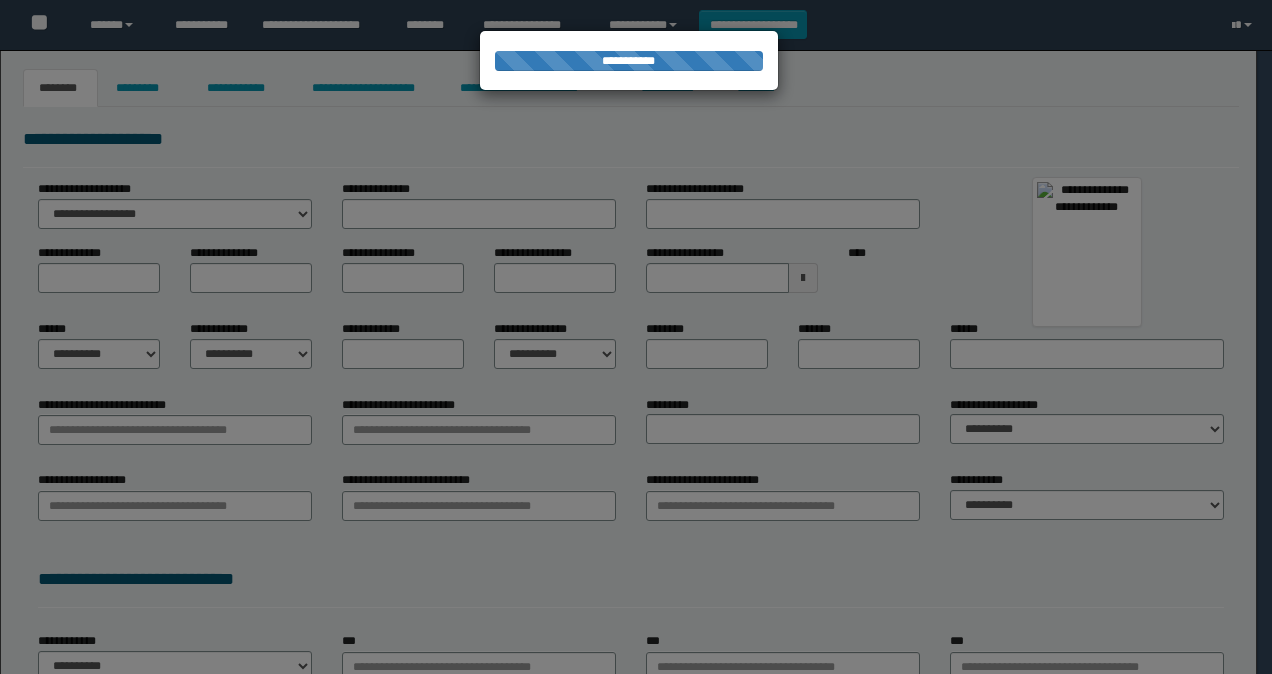 scroll, scrollTop: 0, scrollLeft: 0, axis: both 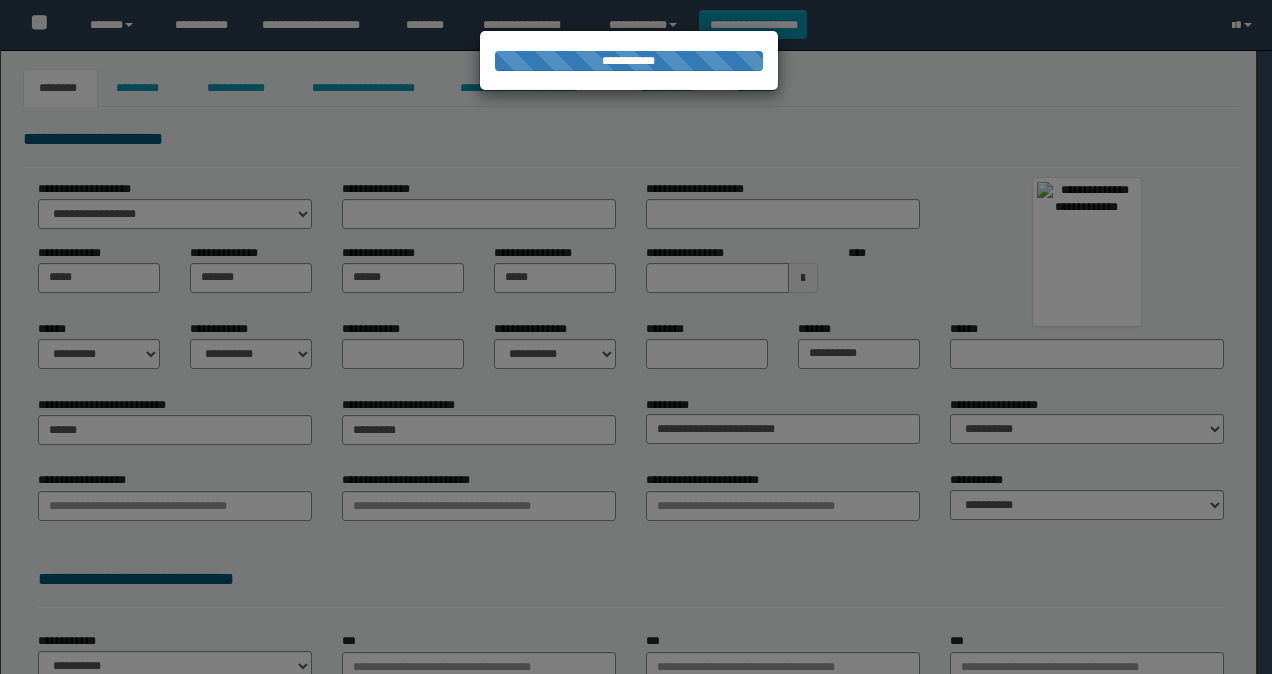 select on "*" 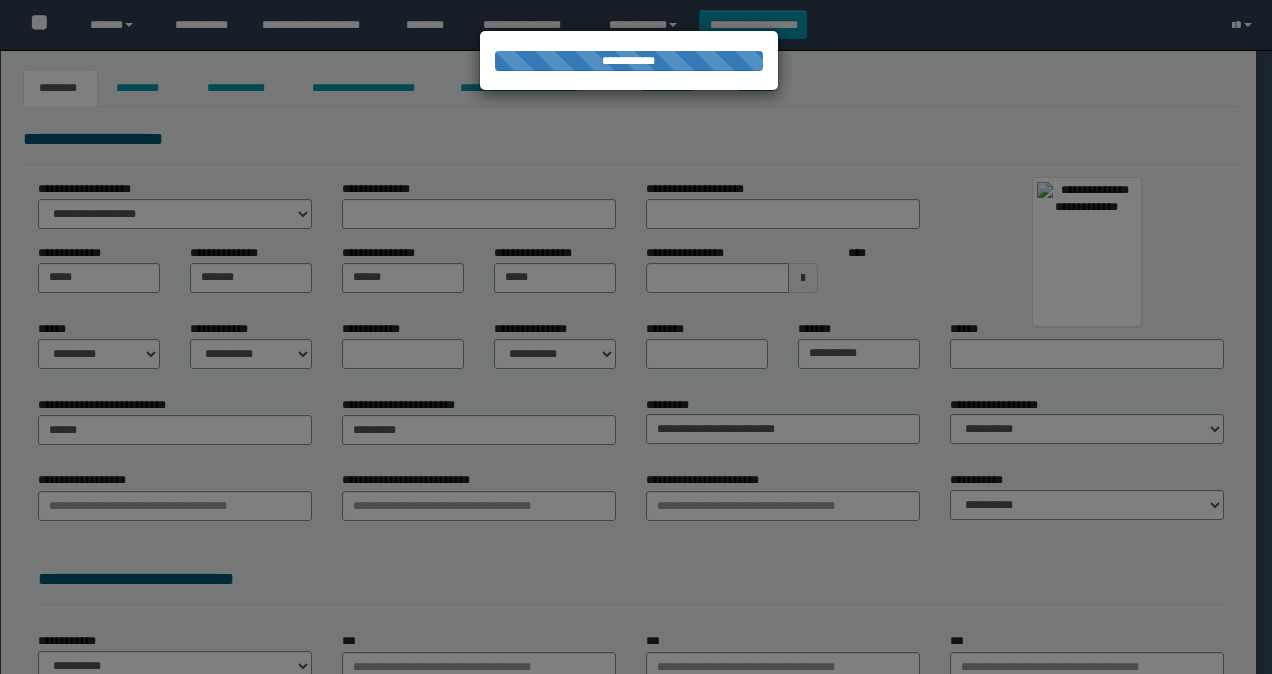 type on "********" 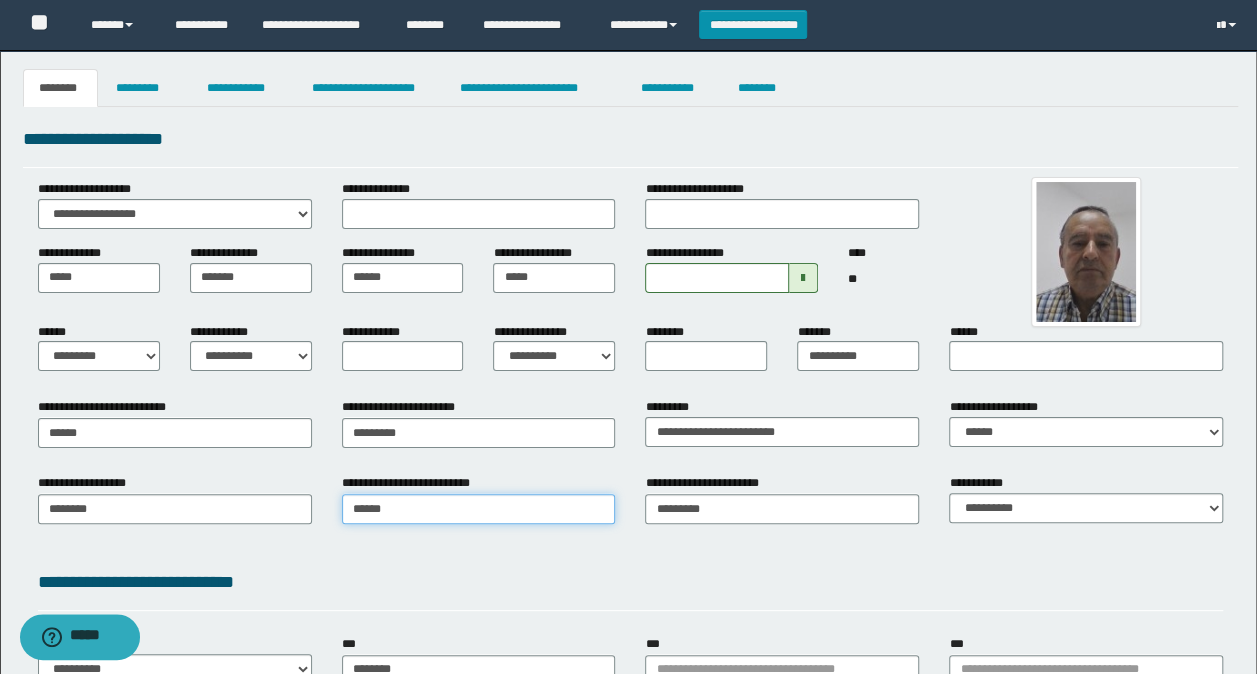 type on "******" 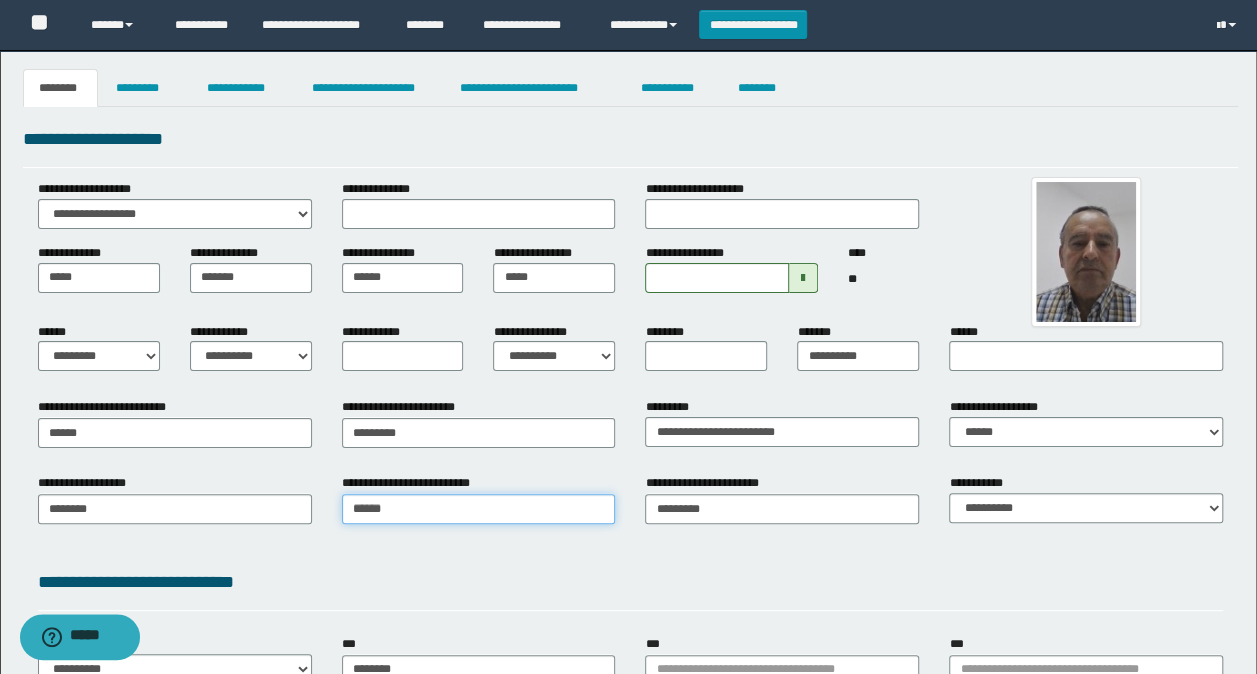 click on "******" at bounding box center [479, 509] 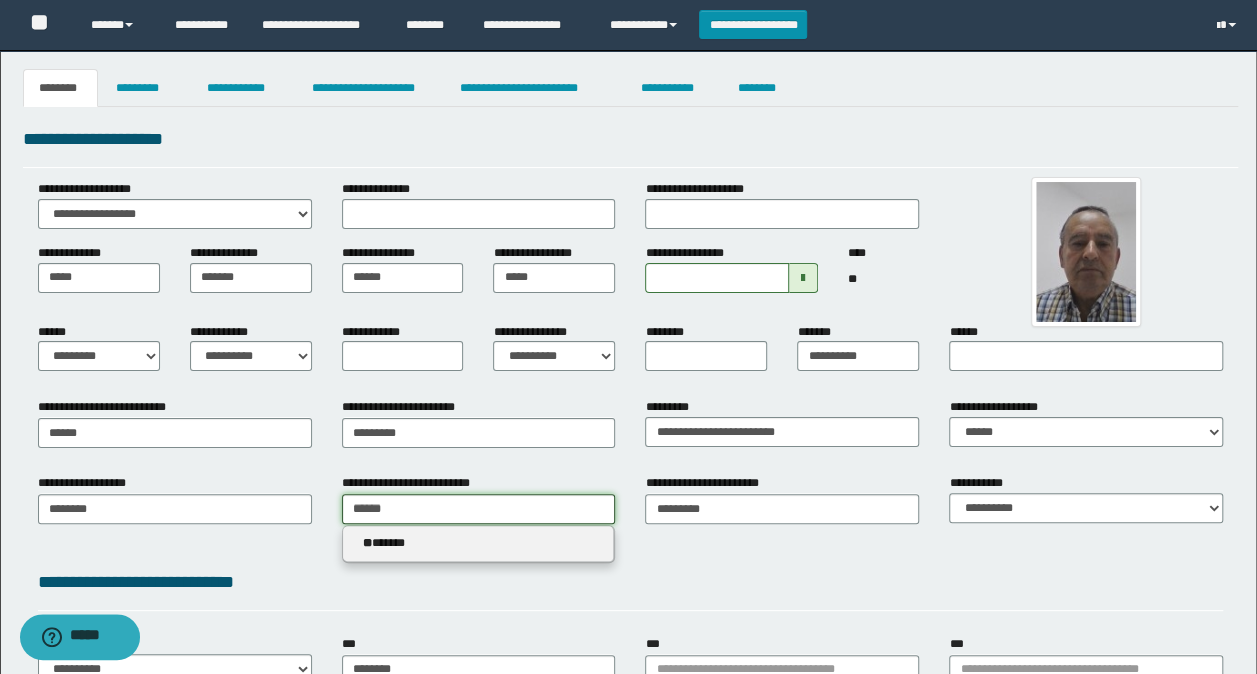 type 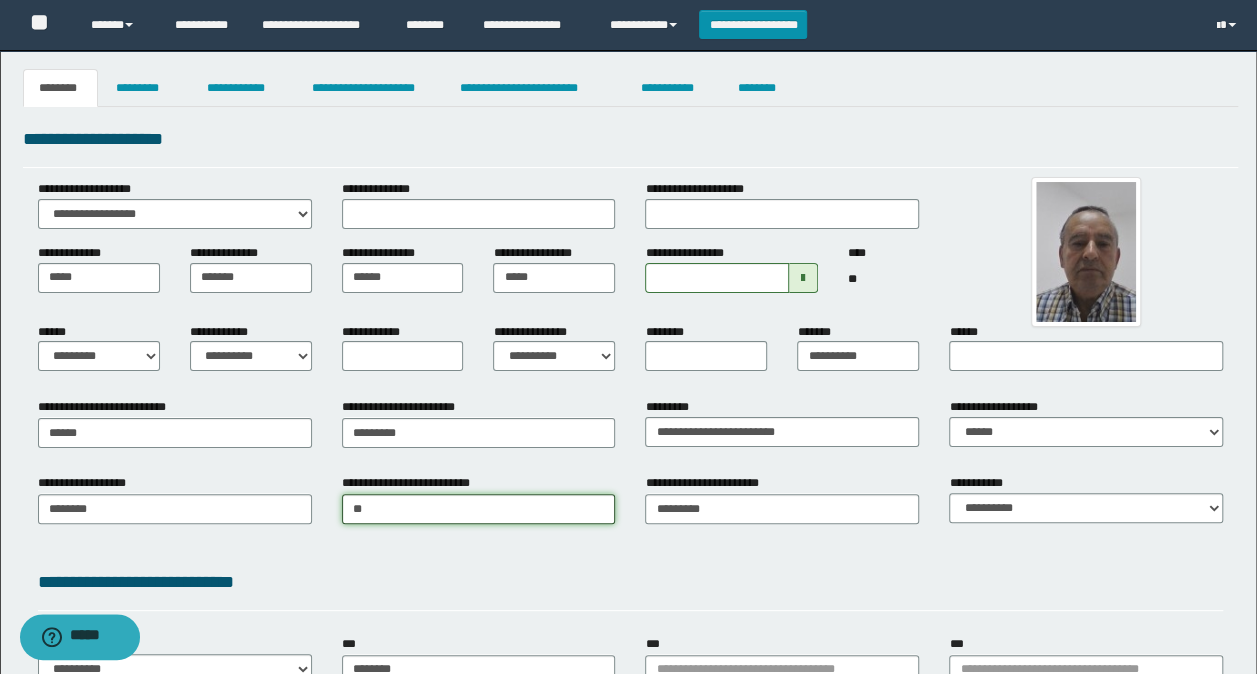 type on "*" 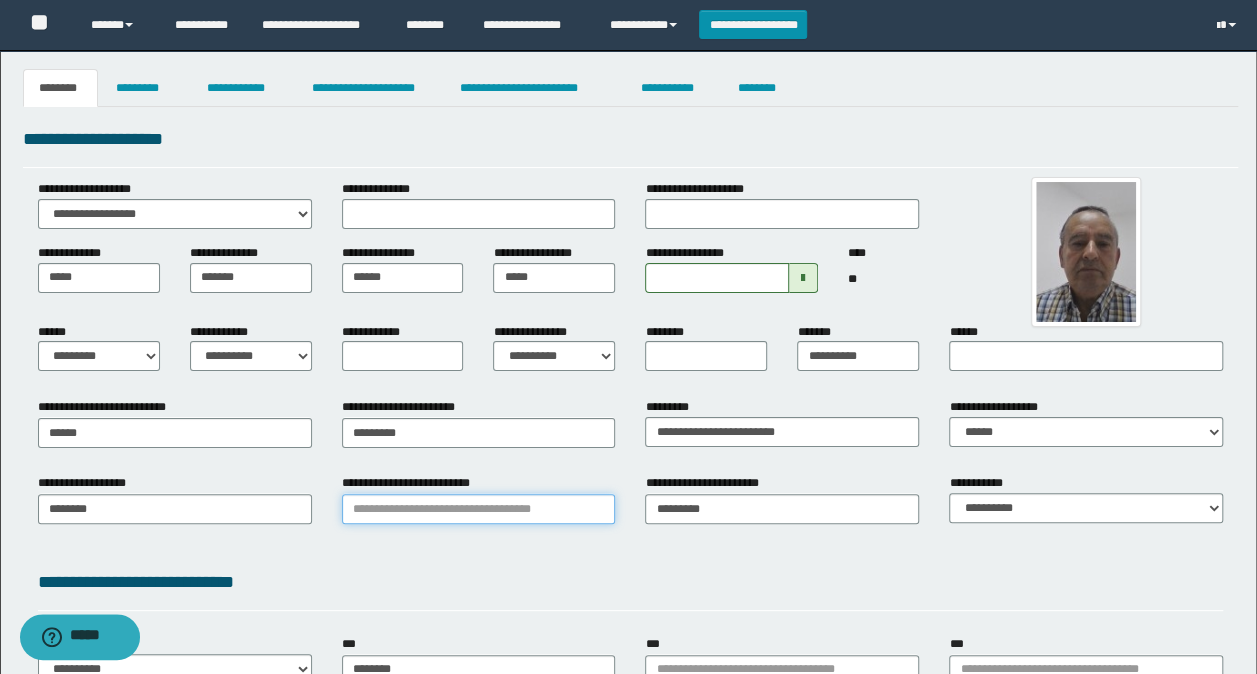 type on "***" 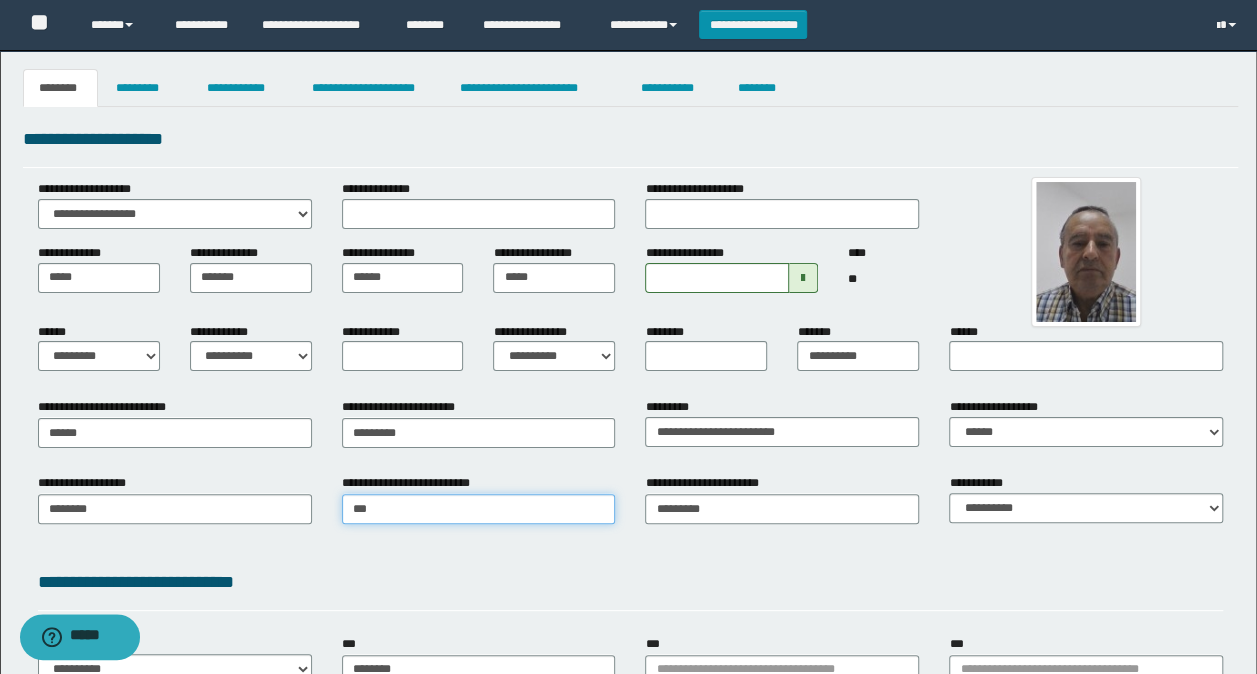 type on "******" 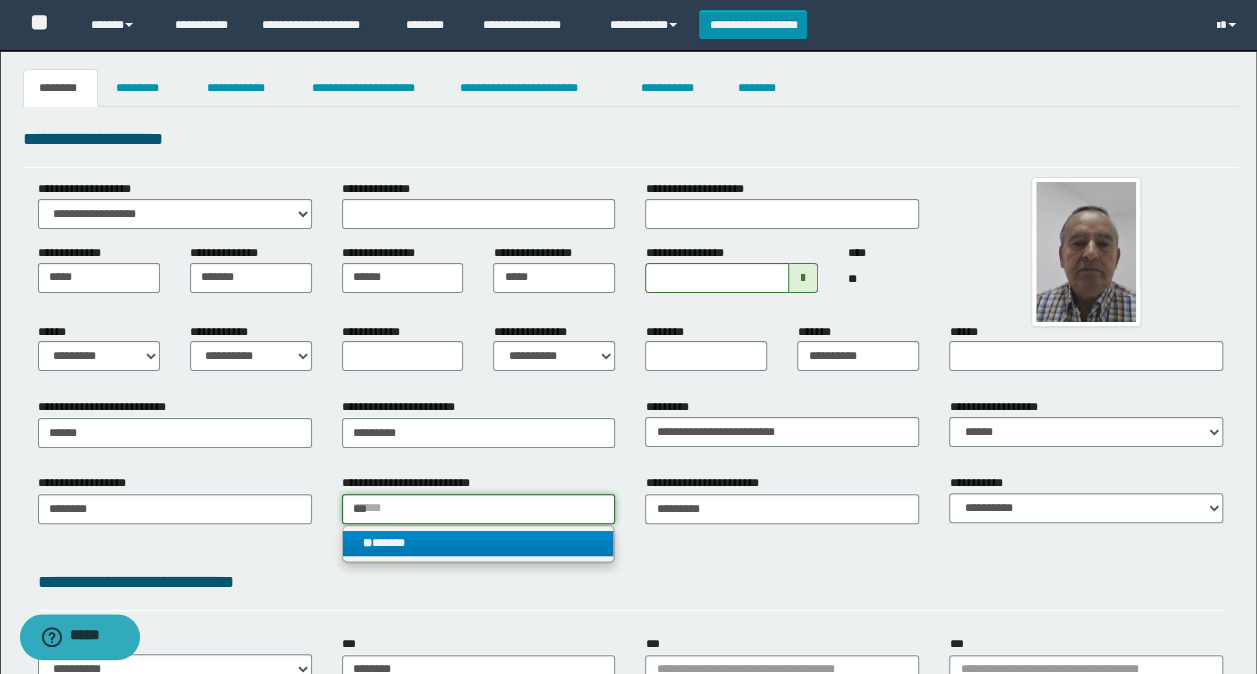 type on "***" 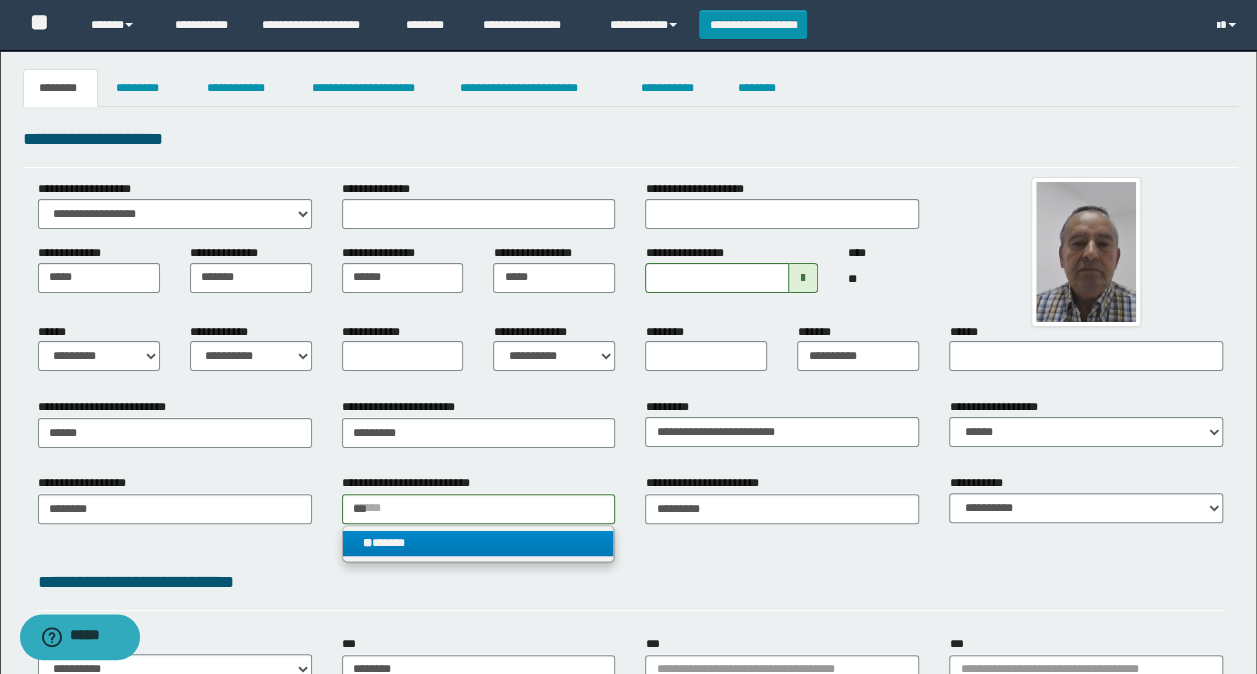 click on "** ******" at bounding box center [478, 543] 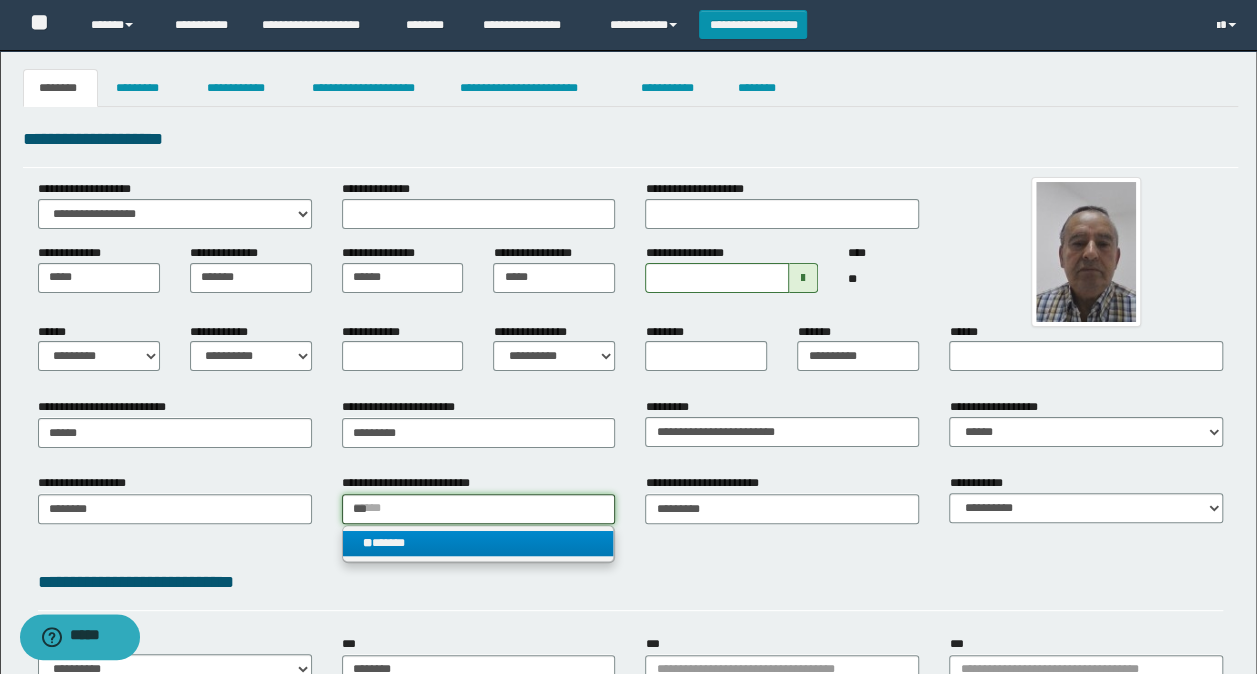 type 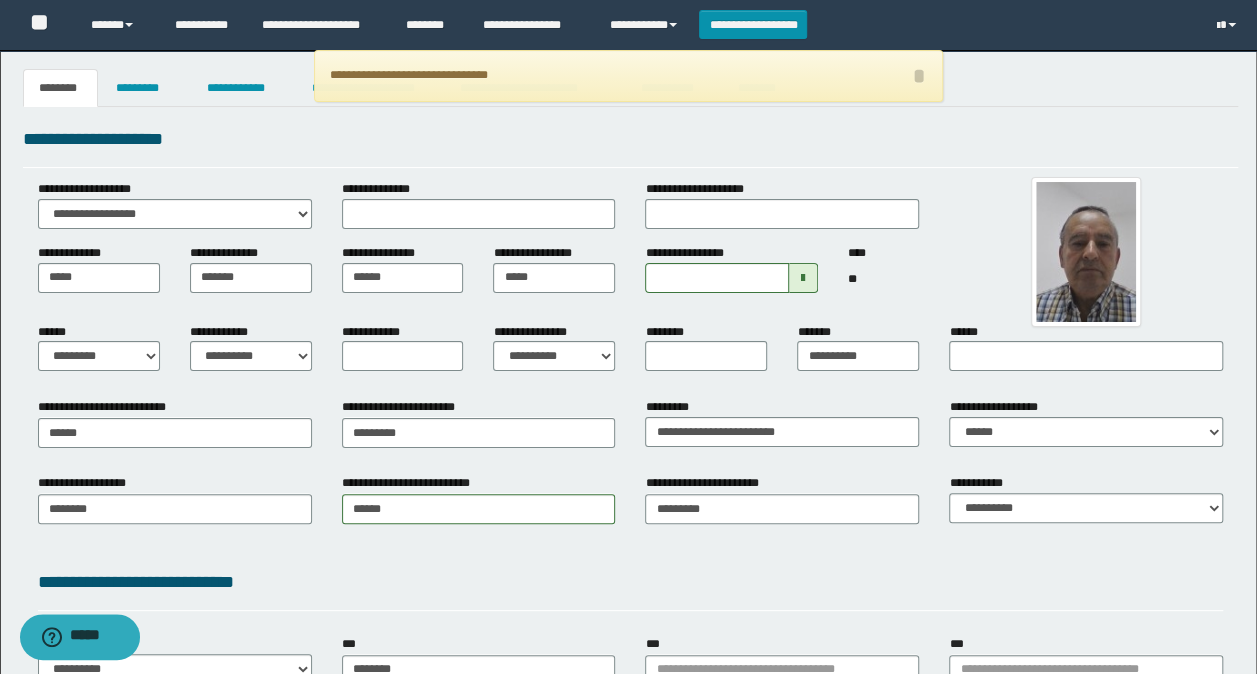 click on "**********" at bounding box center [710, 483] 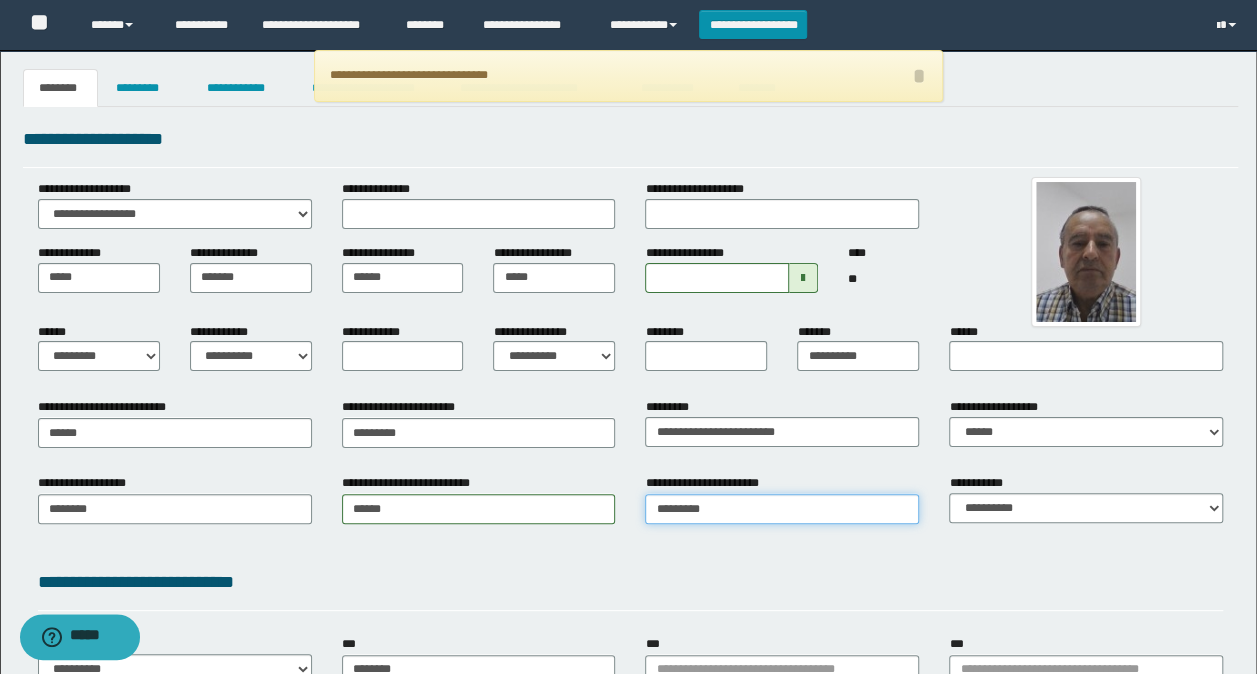 click on "*********" at bounding box center [782, 509] 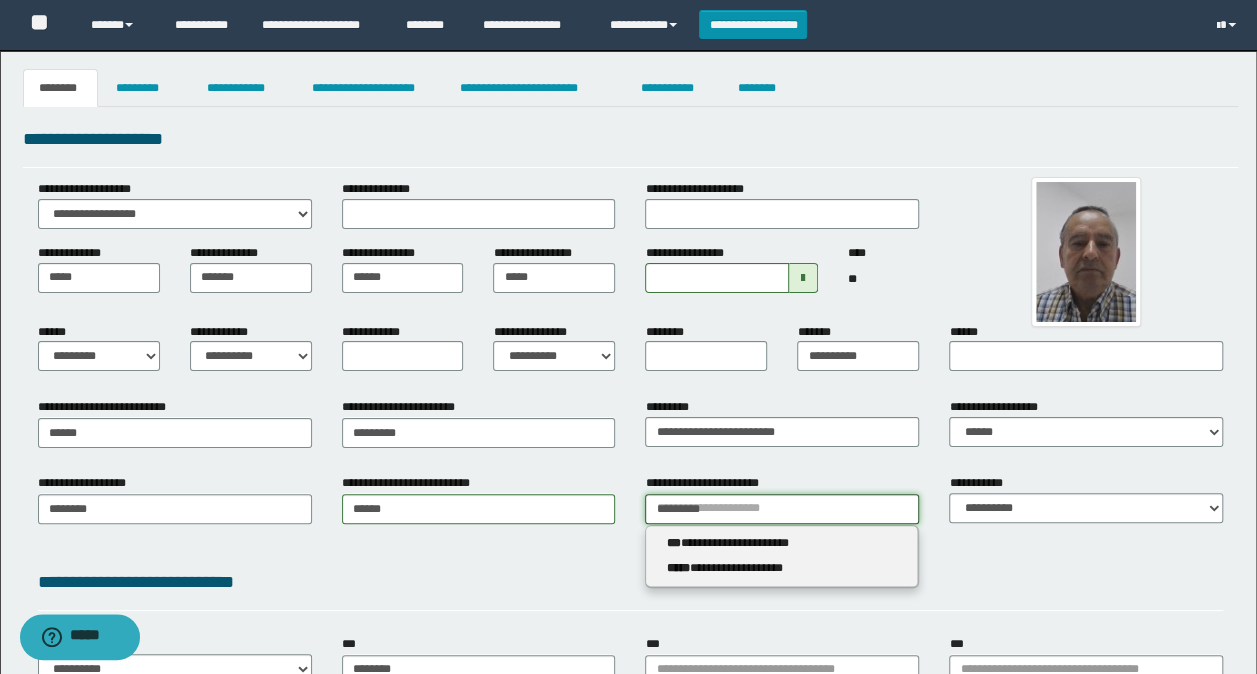 type 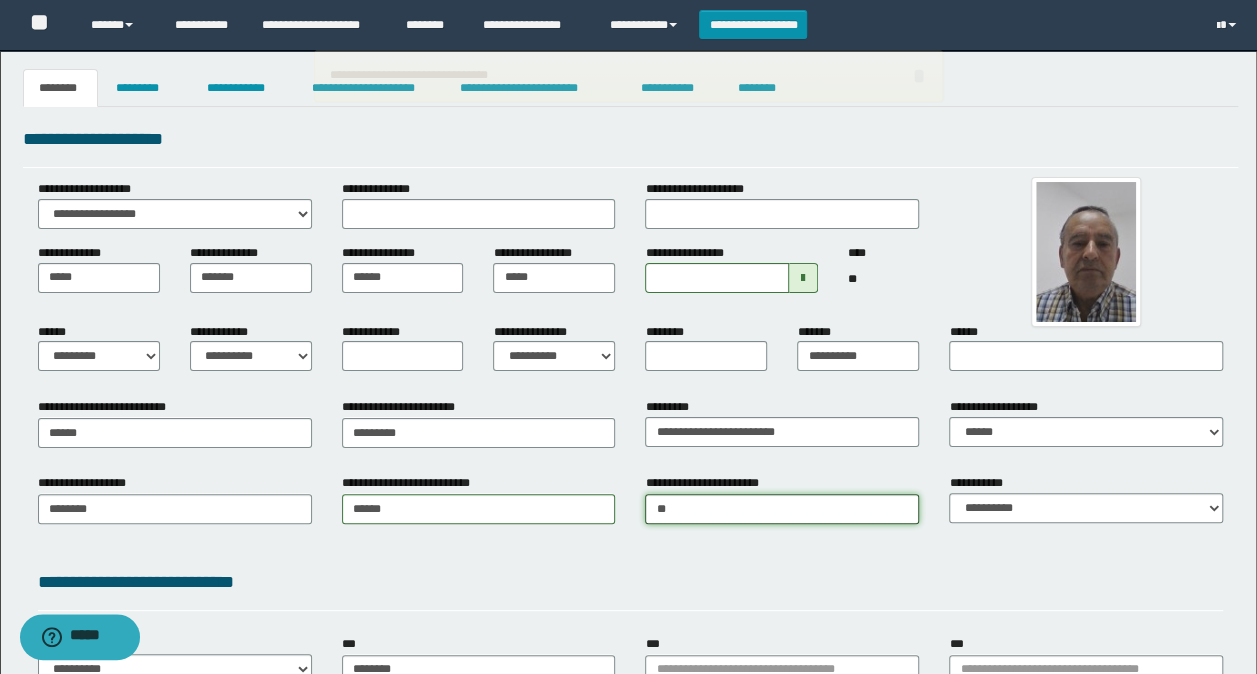 type on "*" 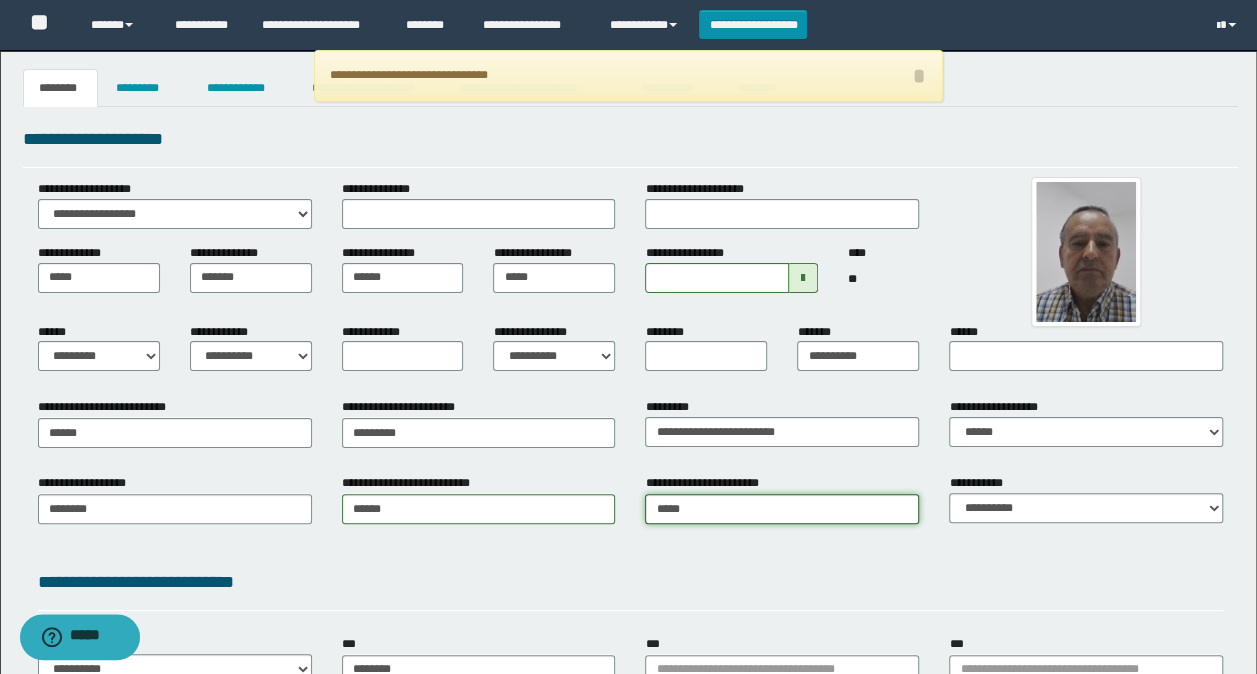 type on "******" 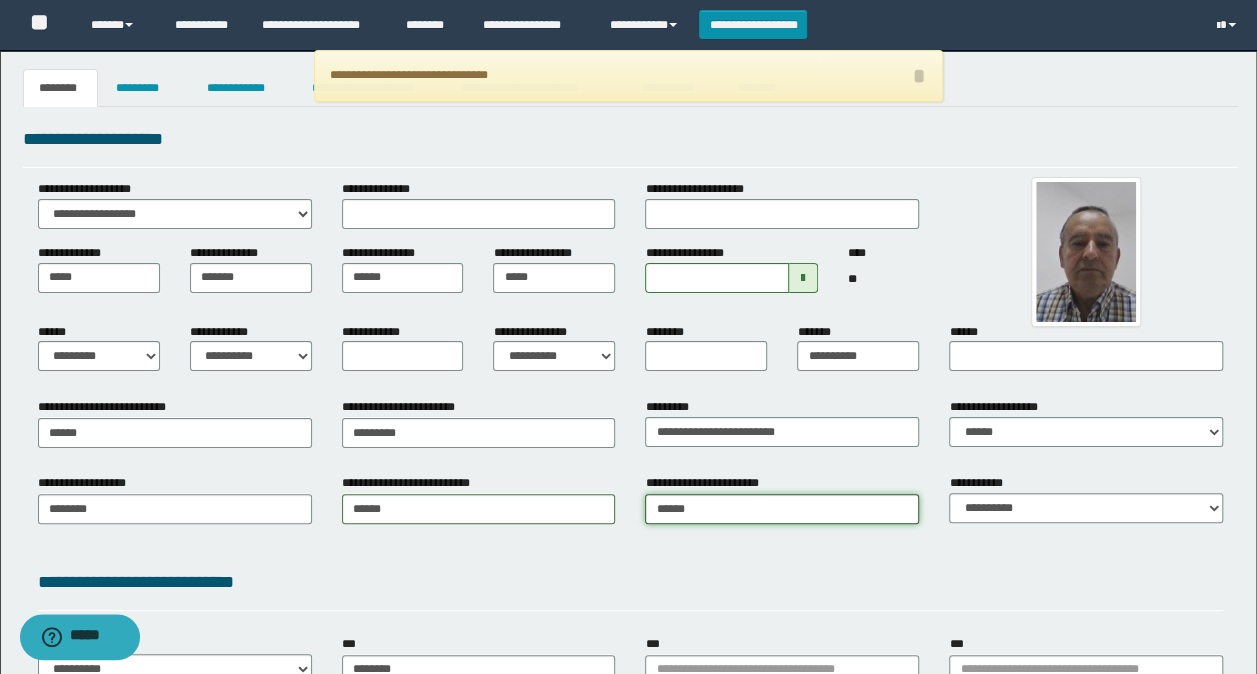 type on "**********" 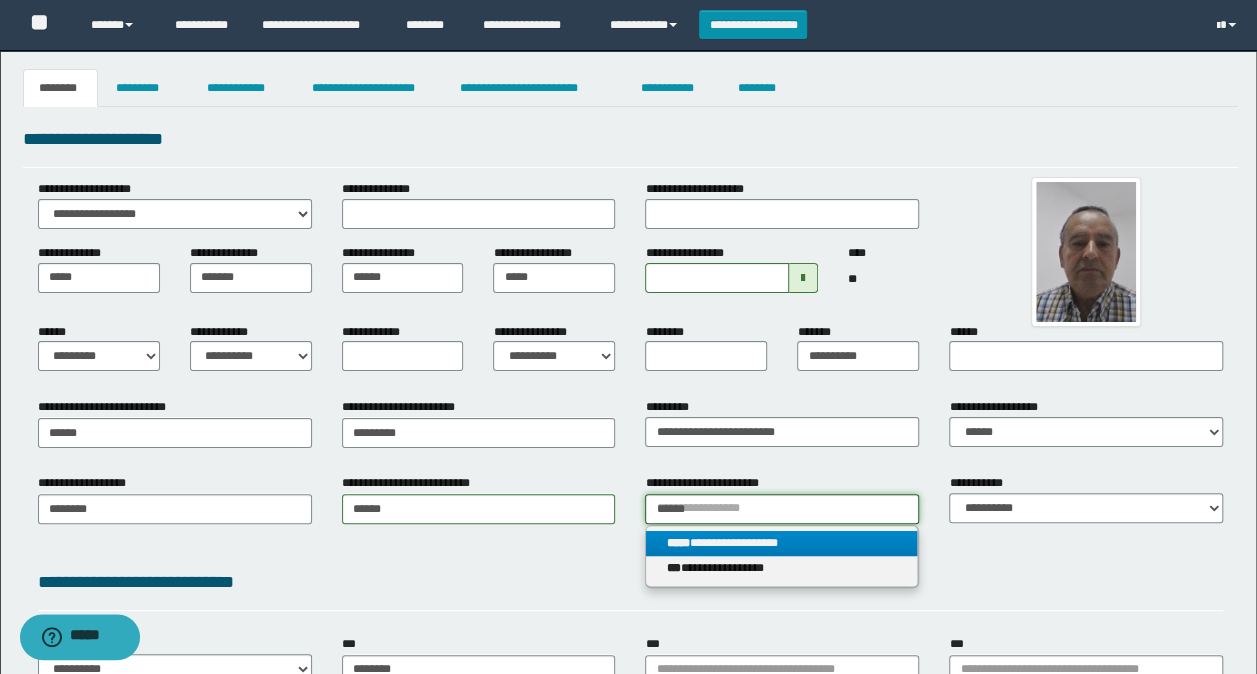 type on "******" 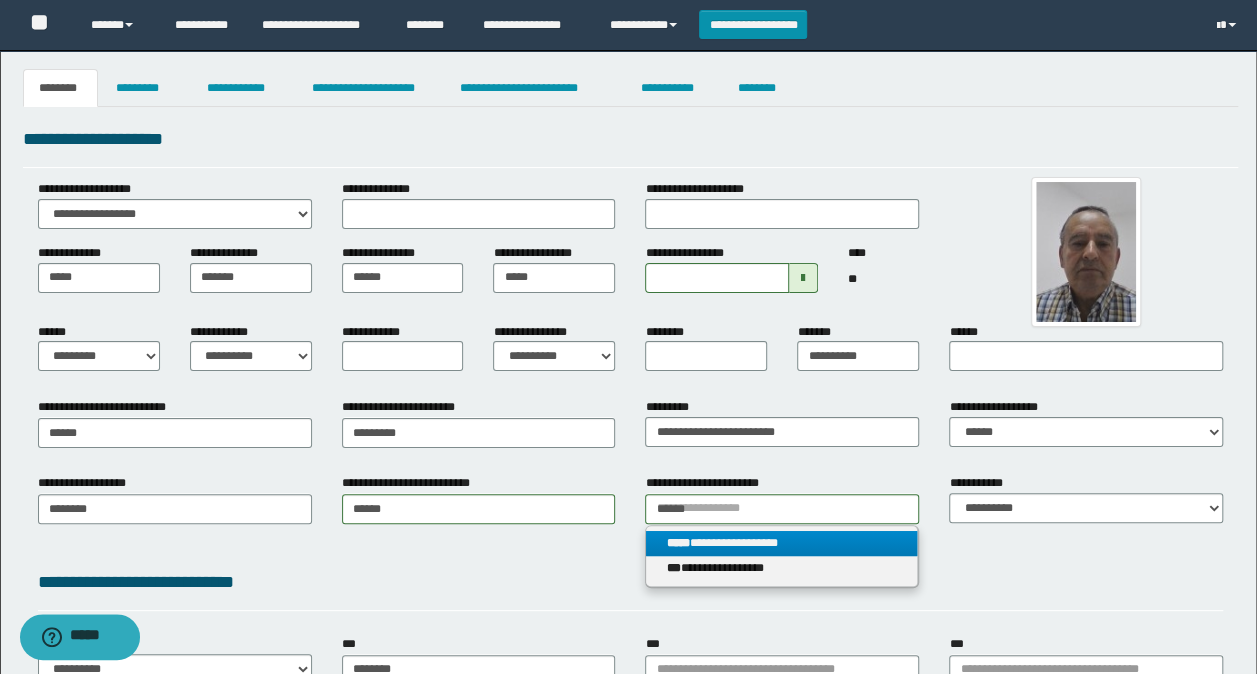 drag, startPoint x: 742, startPoint y: 544, endPoint x: 748, endPoint y: 520, distance: 24.738634 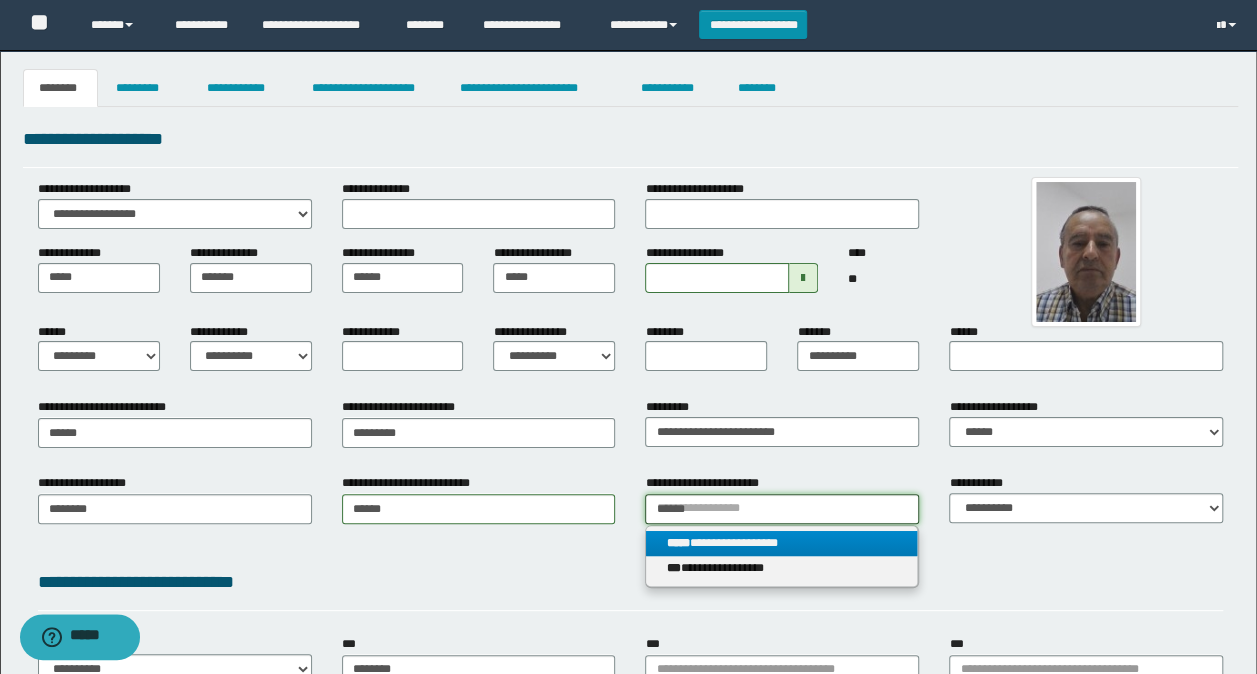 type 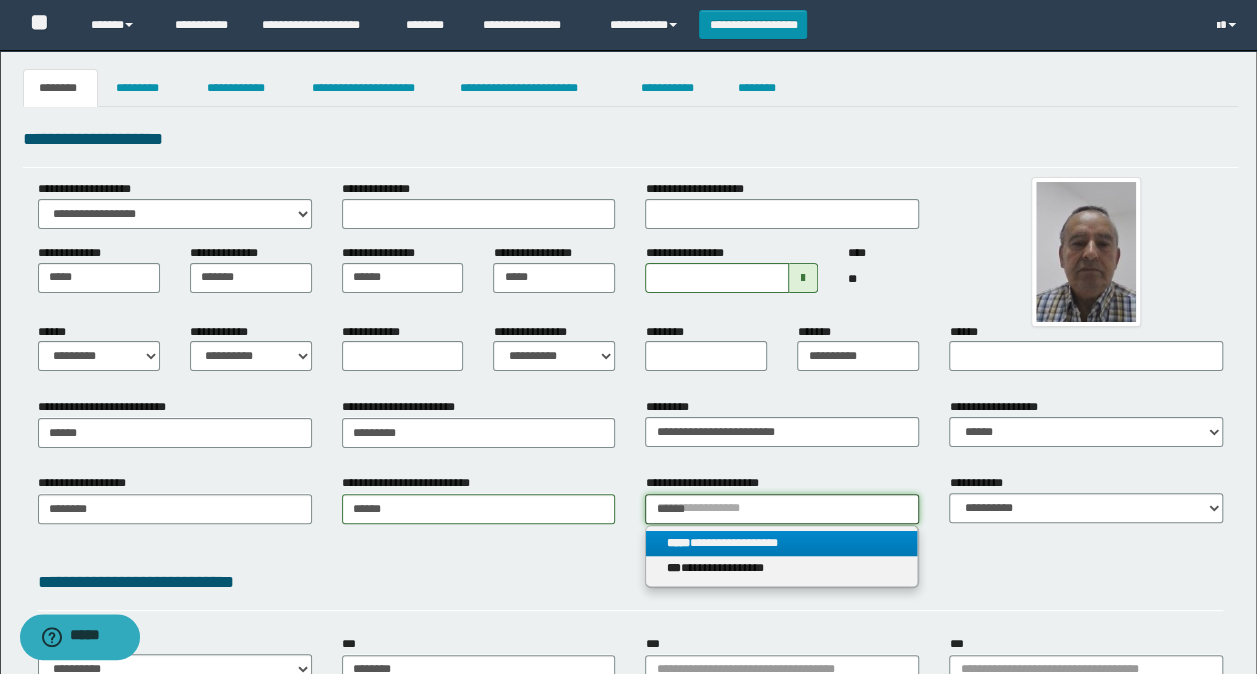 type on "**********" 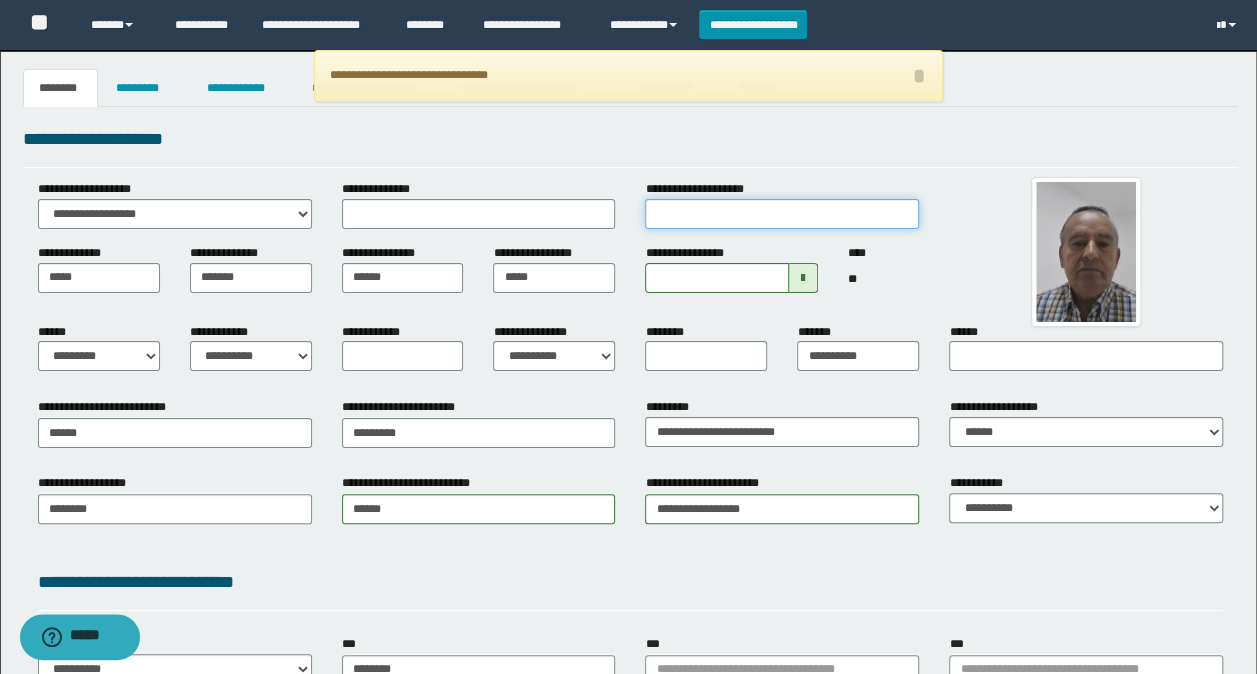 click on "**********" at bounding box center [782, 214] 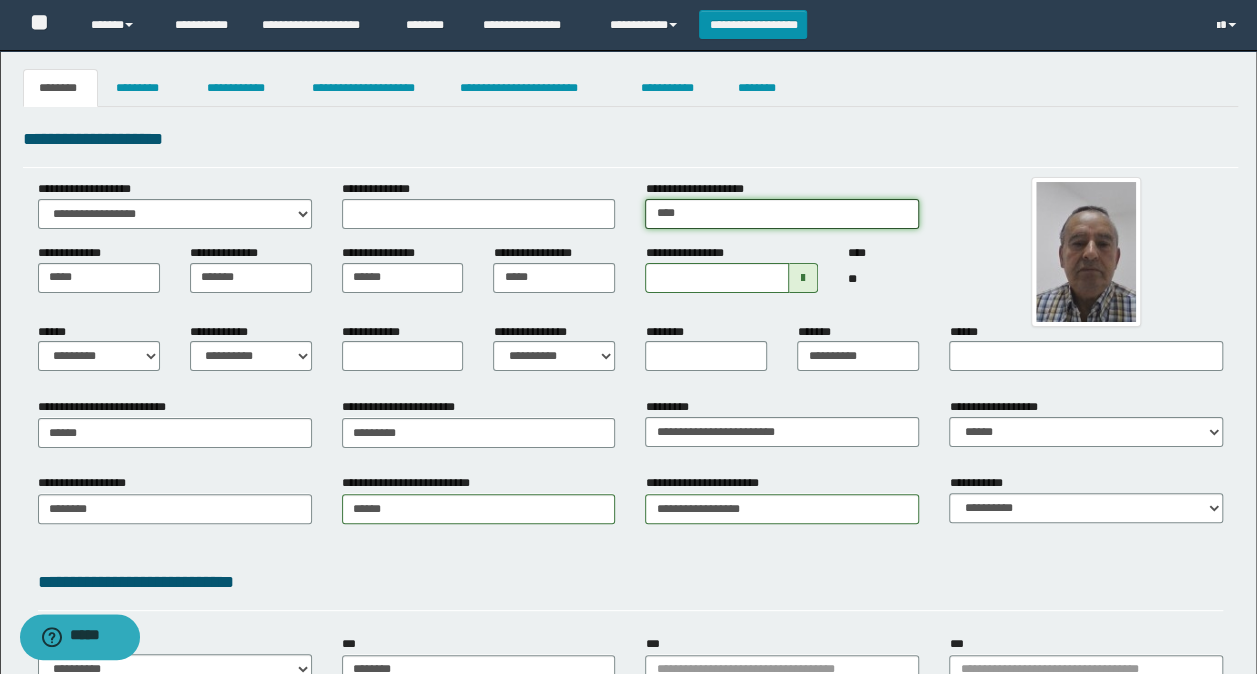 type on "**********" 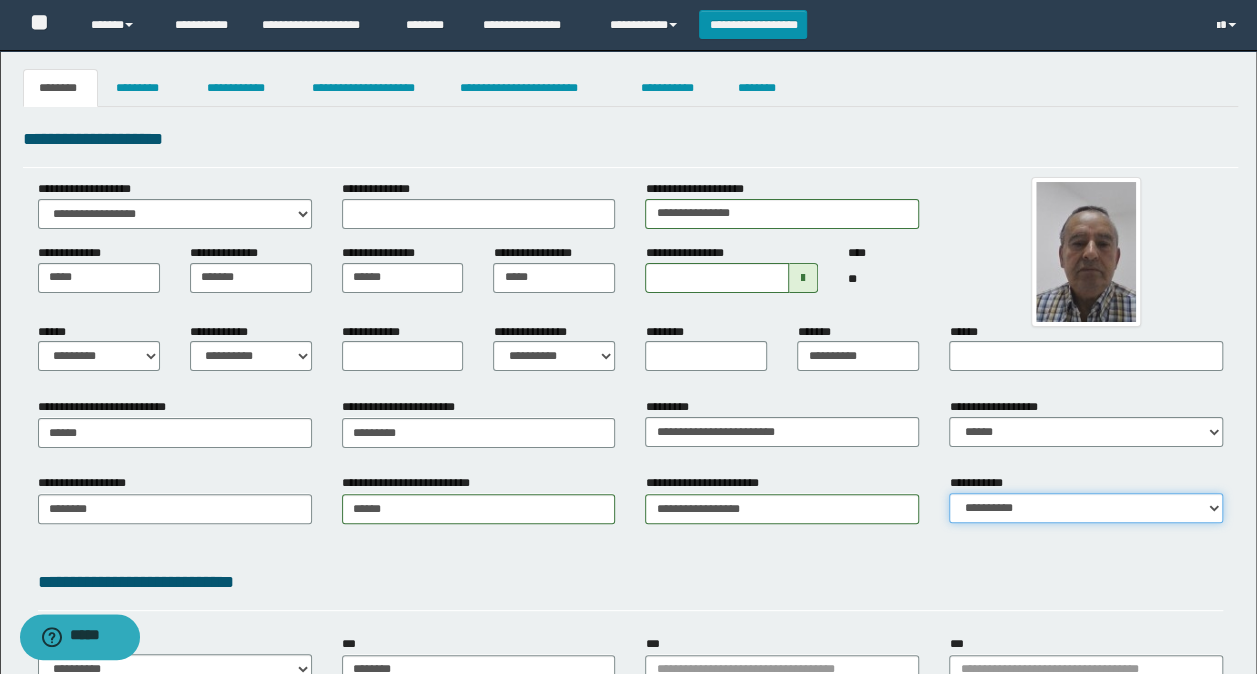 click on "**********" at bounding box center (1086, 508) 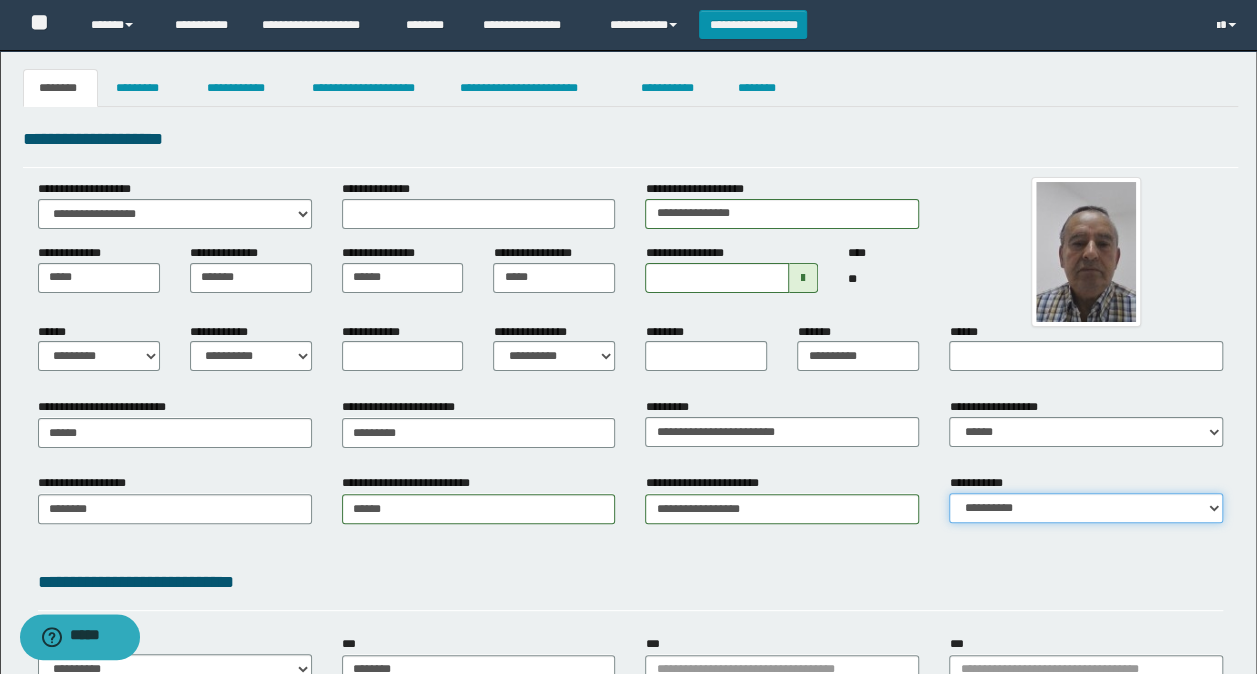 select on "*" 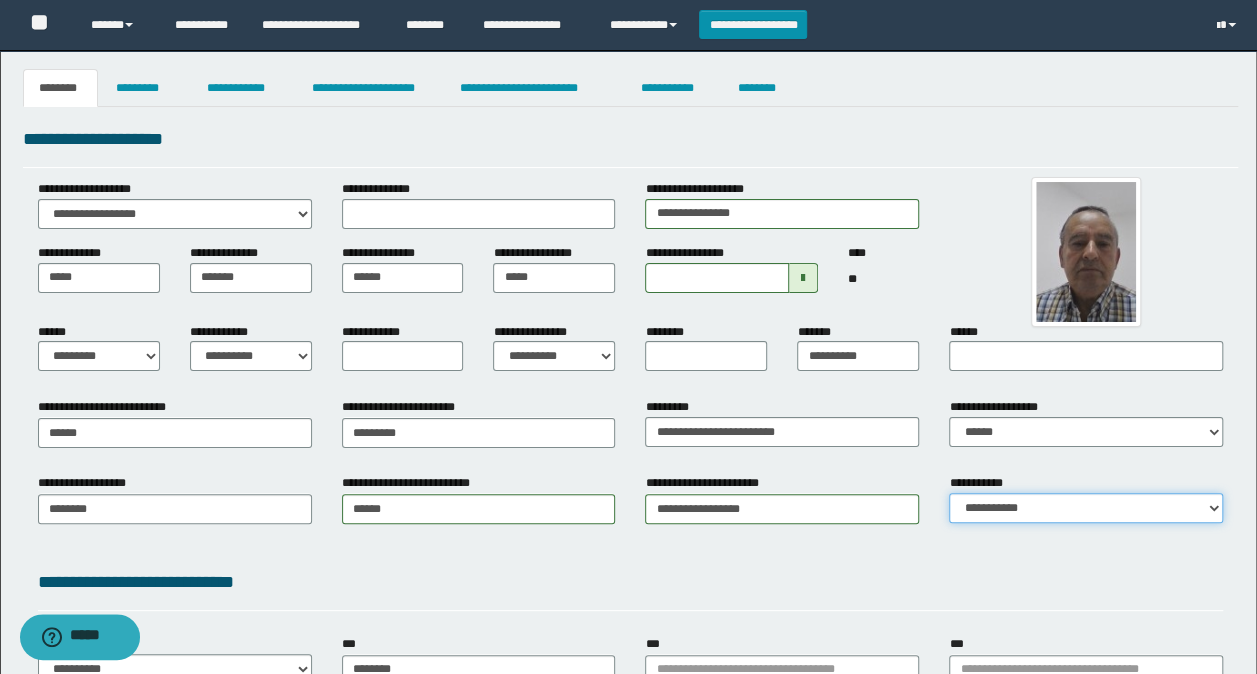 click on "**********" at bounding box center [1086, 508] 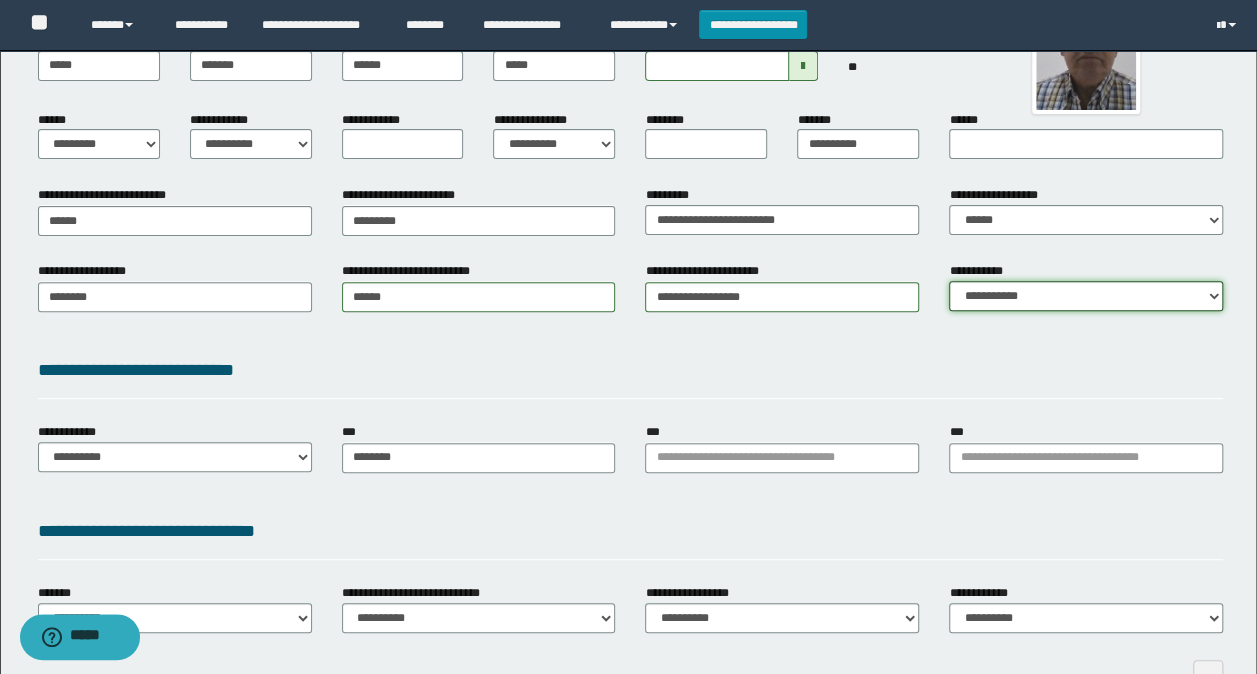scroll, scrollTop: 300, scrollLeft: 0, axis: vertical 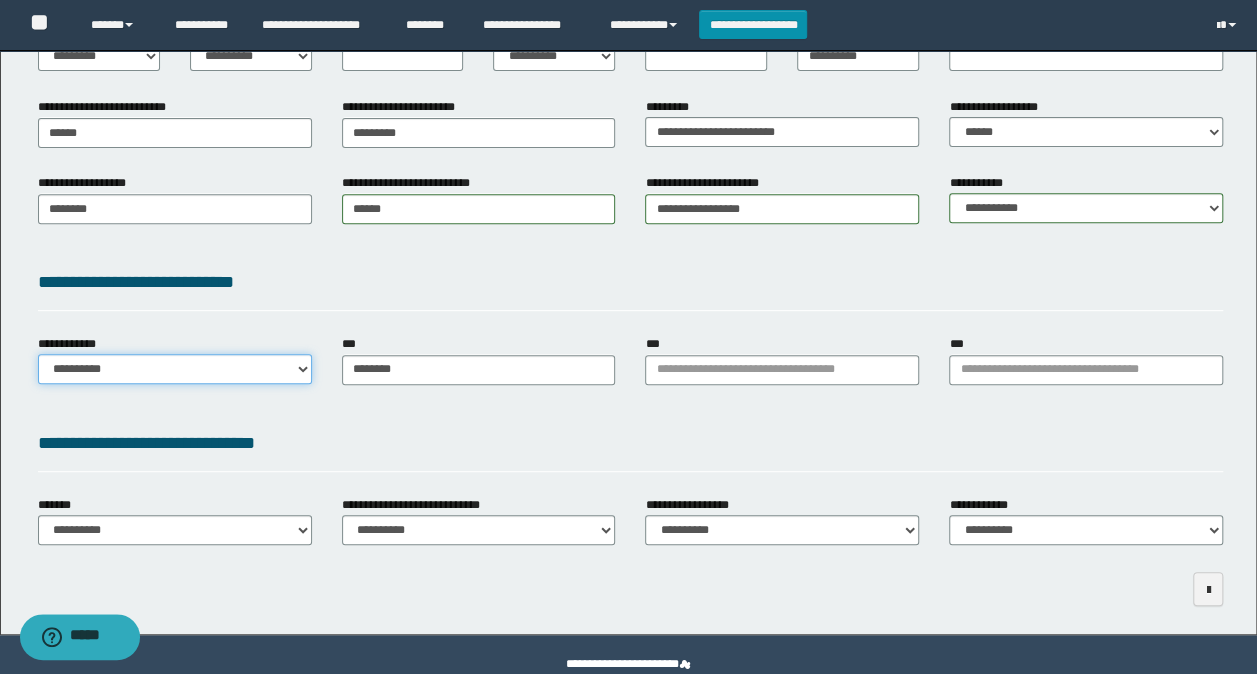 click on "**********" at bounding box center (175, 369) 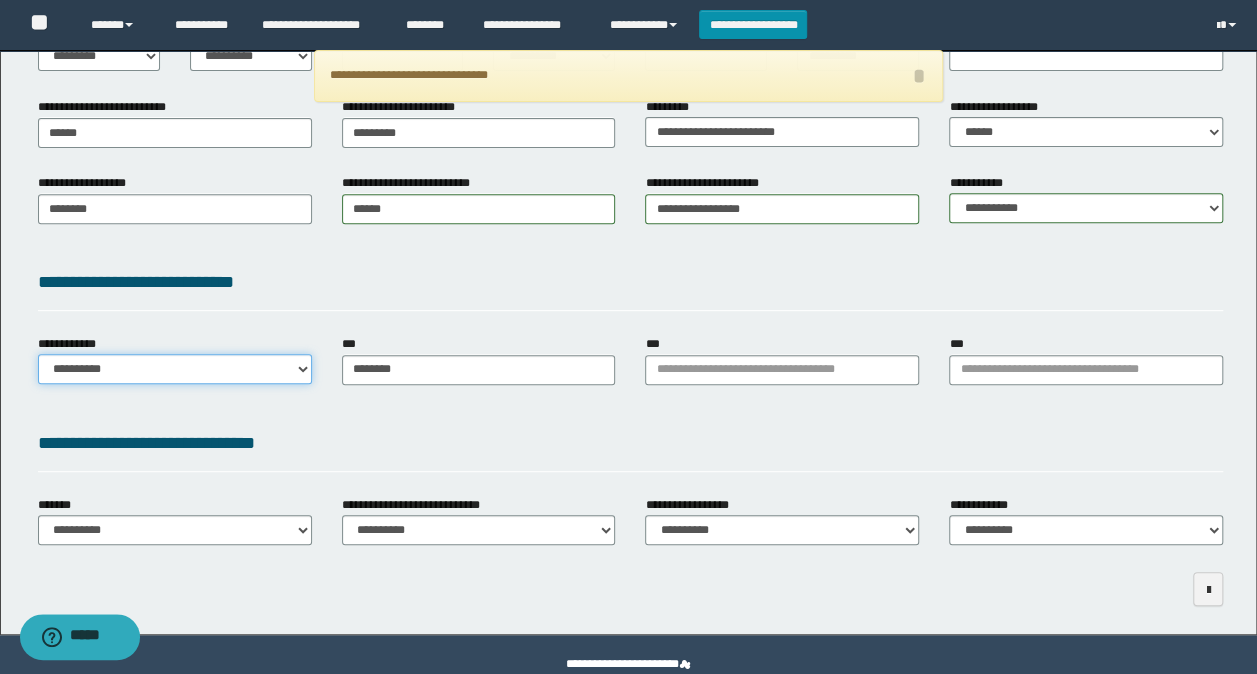 select on "**" 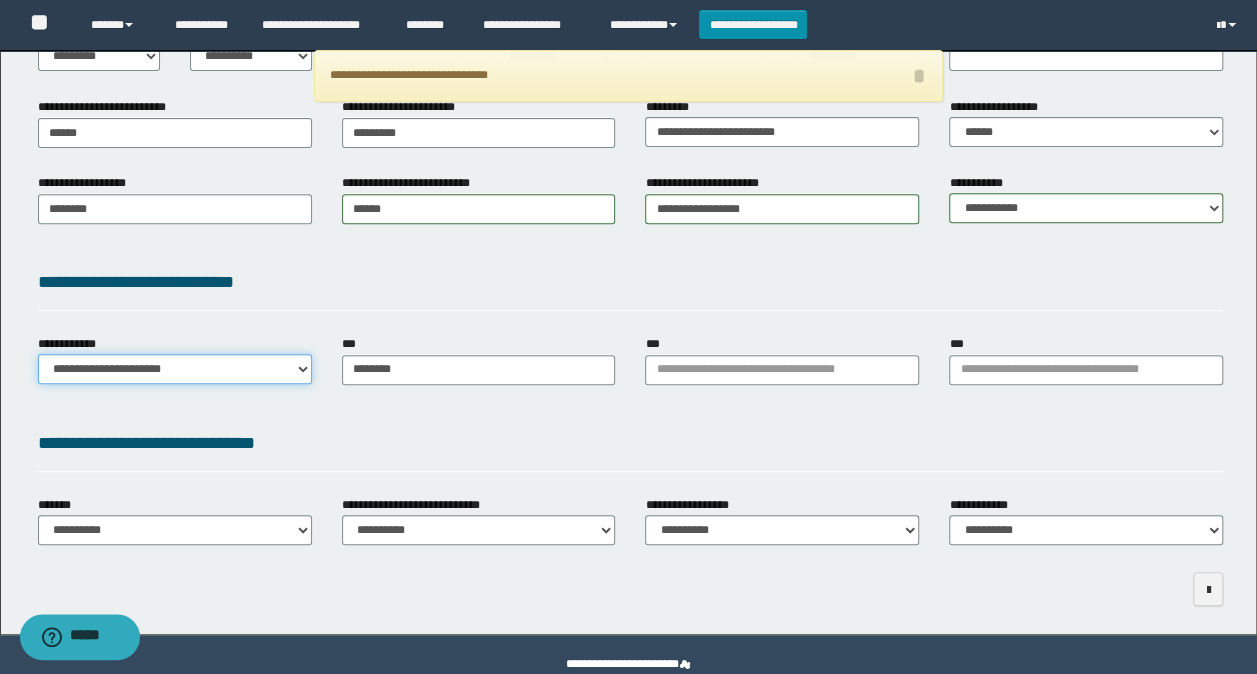 click on "**********" at bounding box center [175, 369] 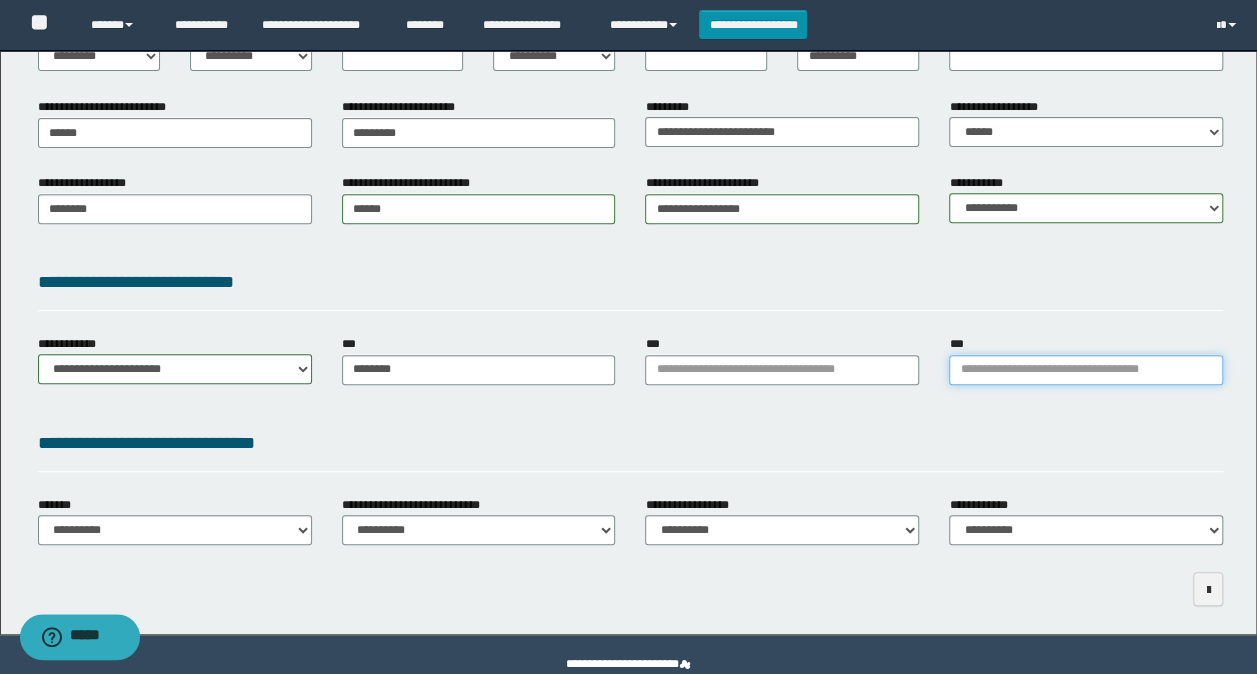 click on "***" at bounding box center (1086, 370) 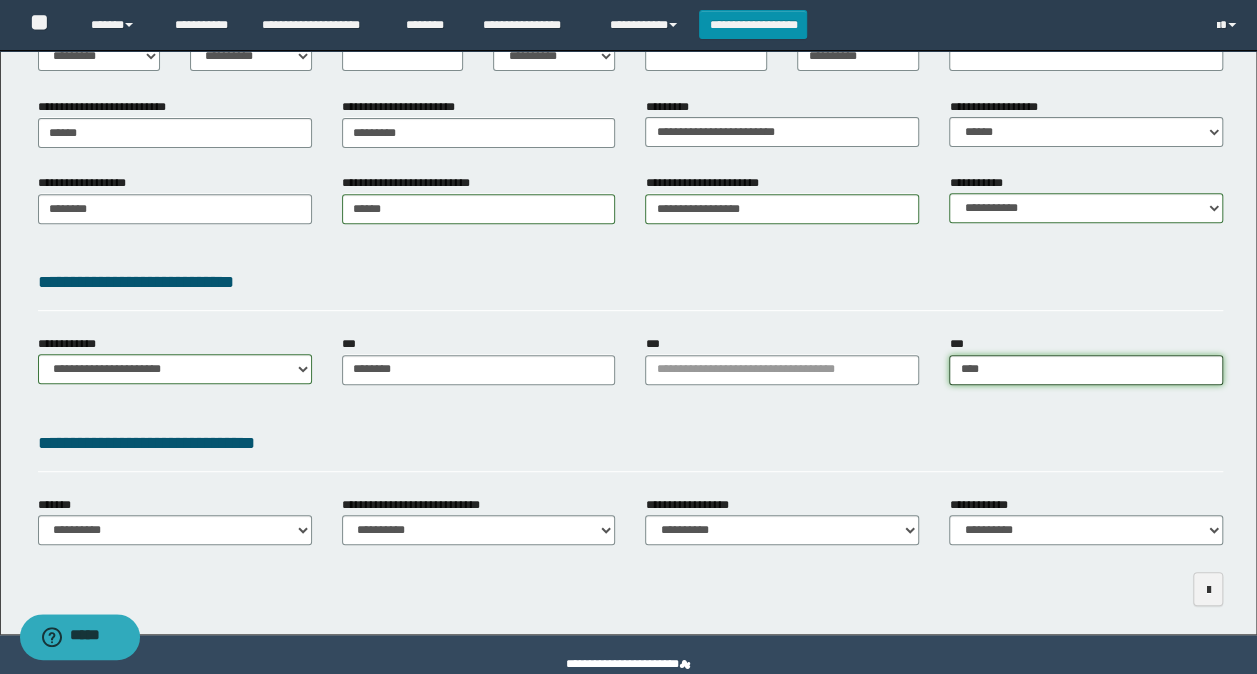 type on "*****" 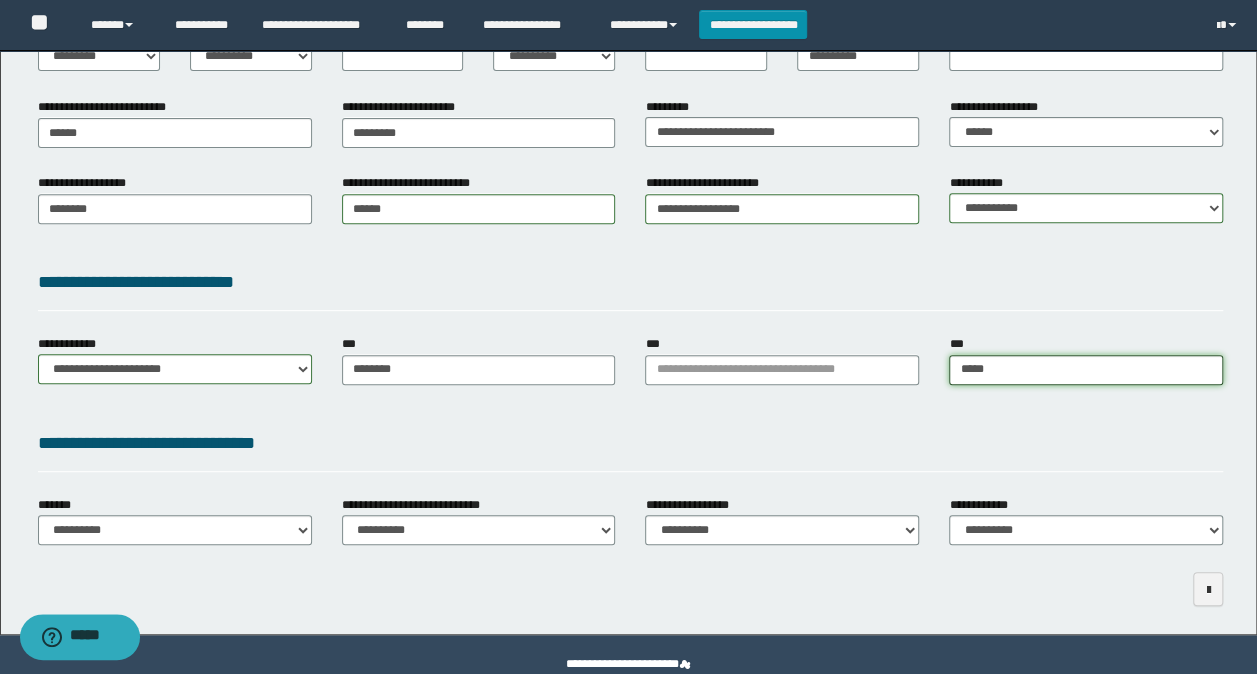 type on "*********" 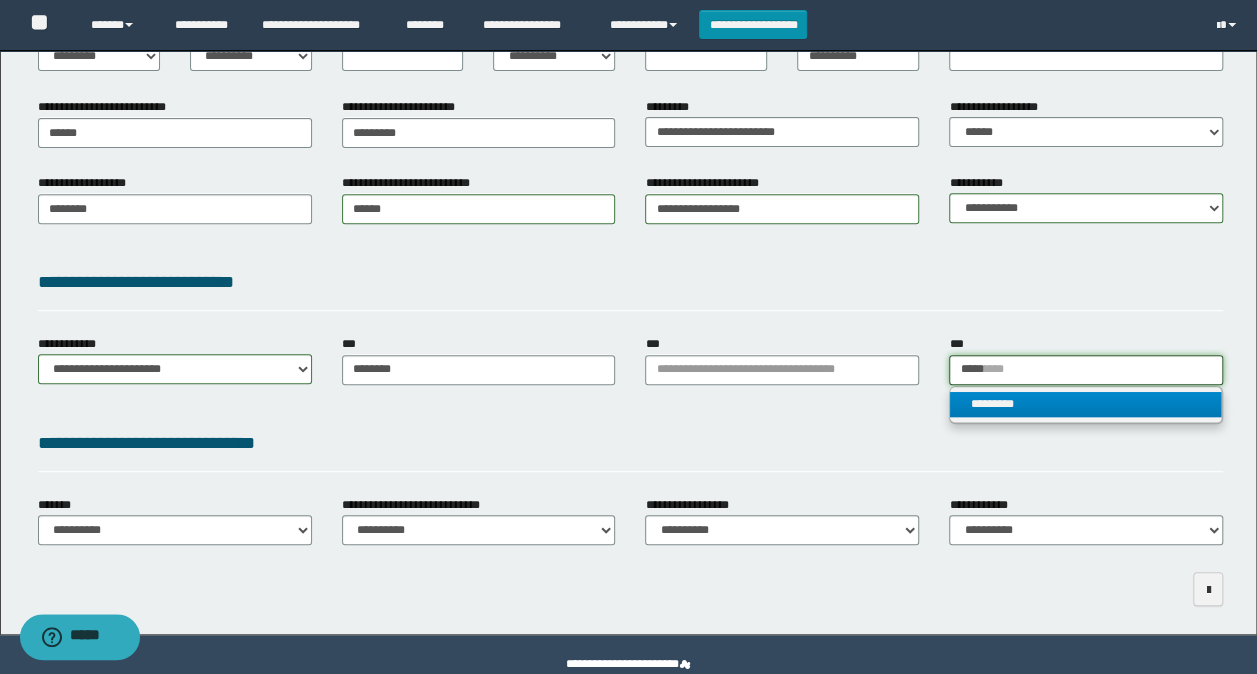 type on "*****" 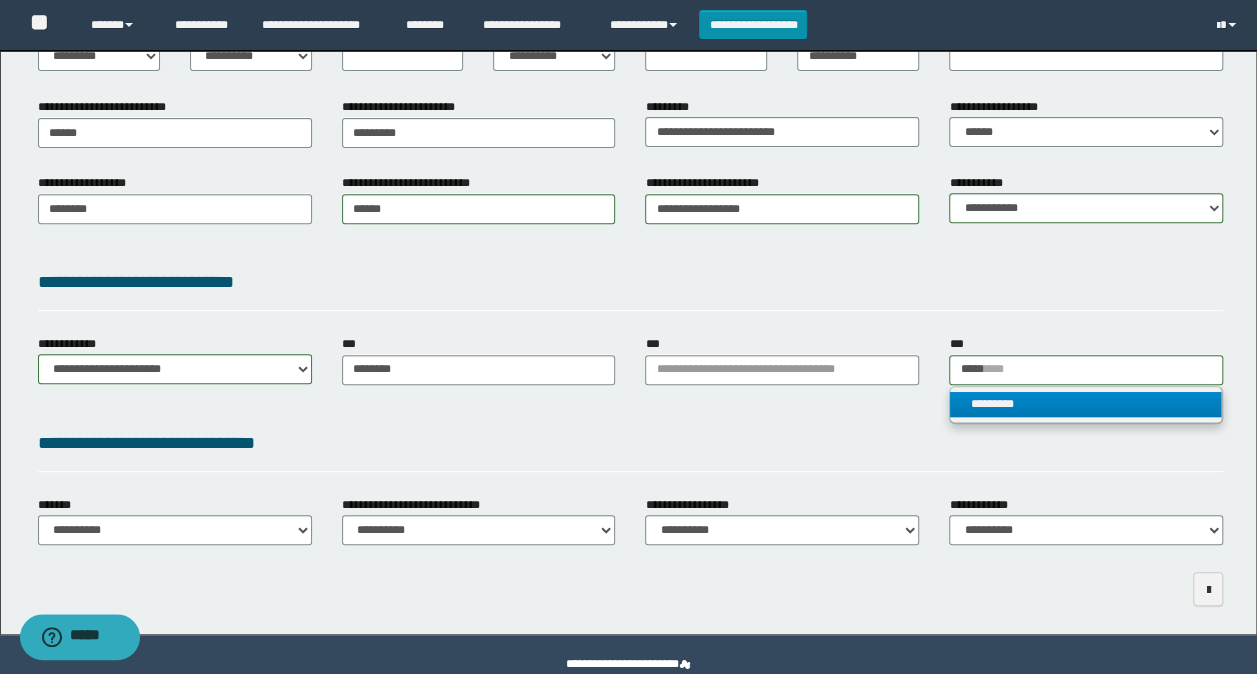 click on "*********" at bounding box center [1085, 404] 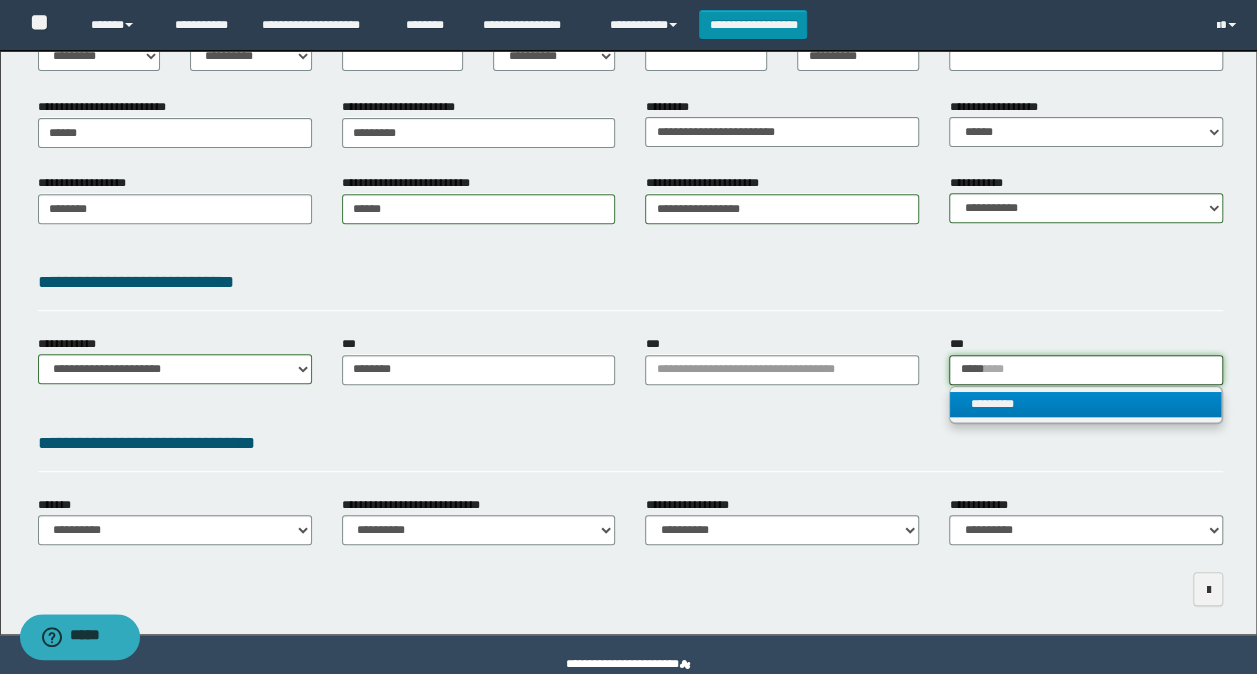 type 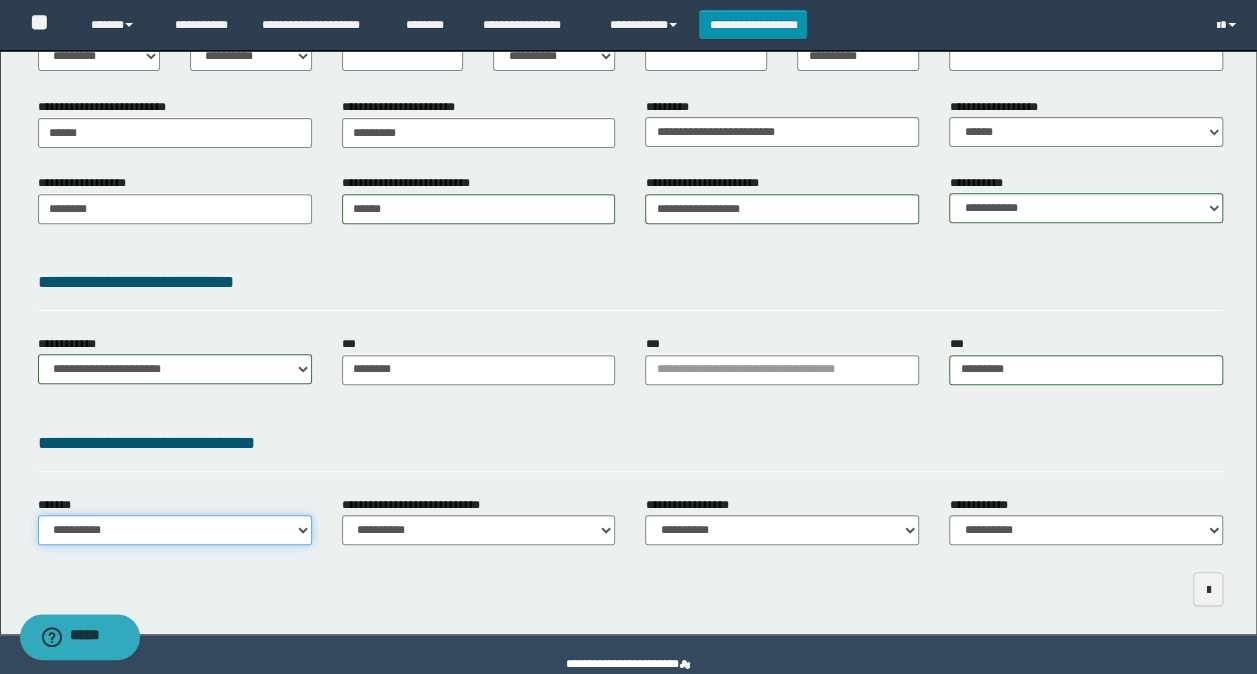 click on "**********" at bounding box center [175, 530] 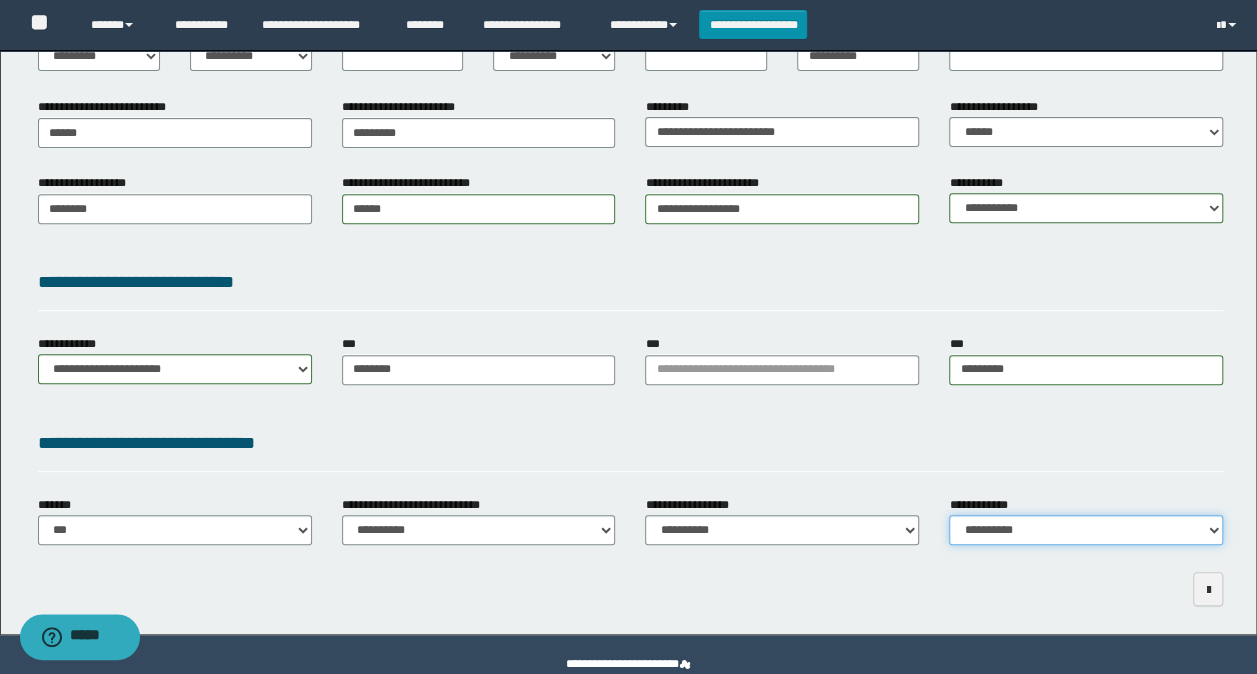 click on "**********" at bounding box center [1086, 530] 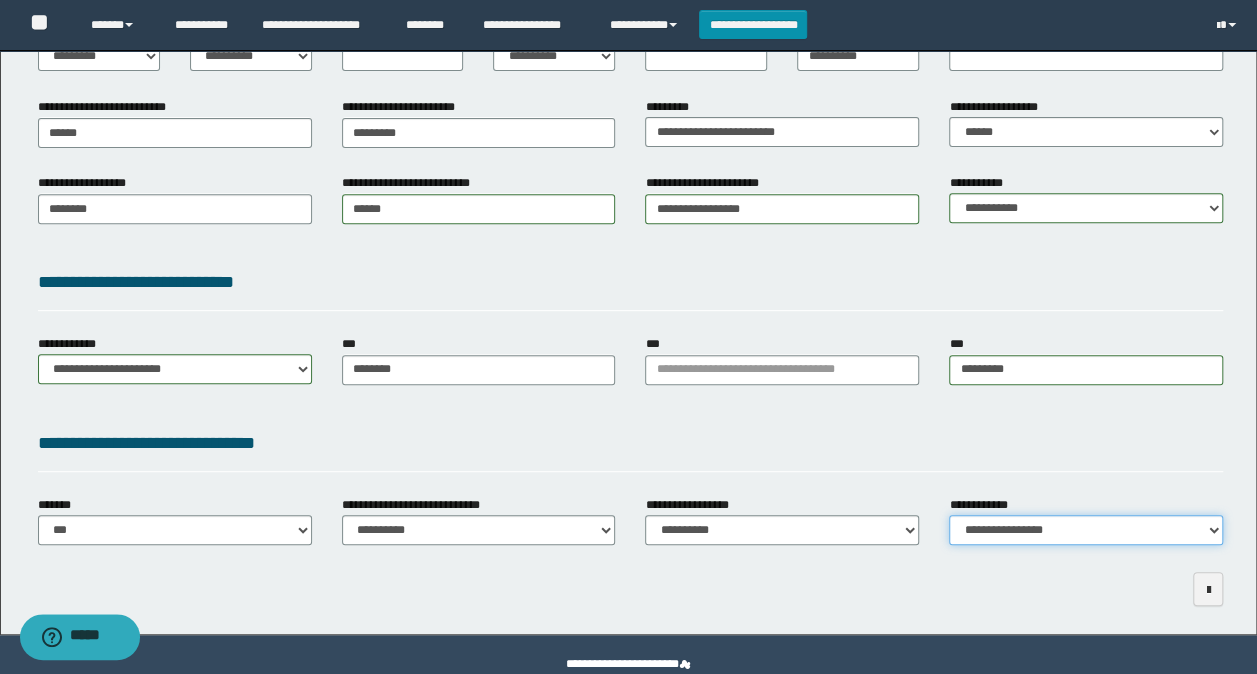 click on "**********" at bounding box center (1086, 530) 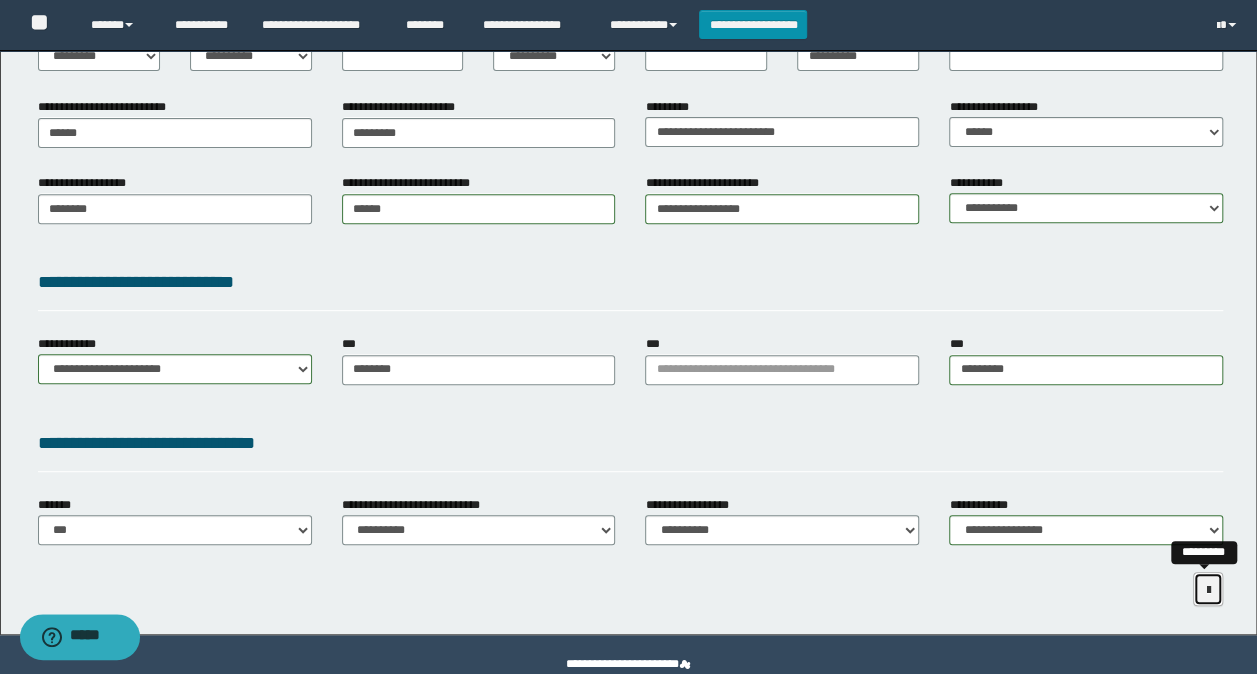 click at bounding box center (1208, 590) 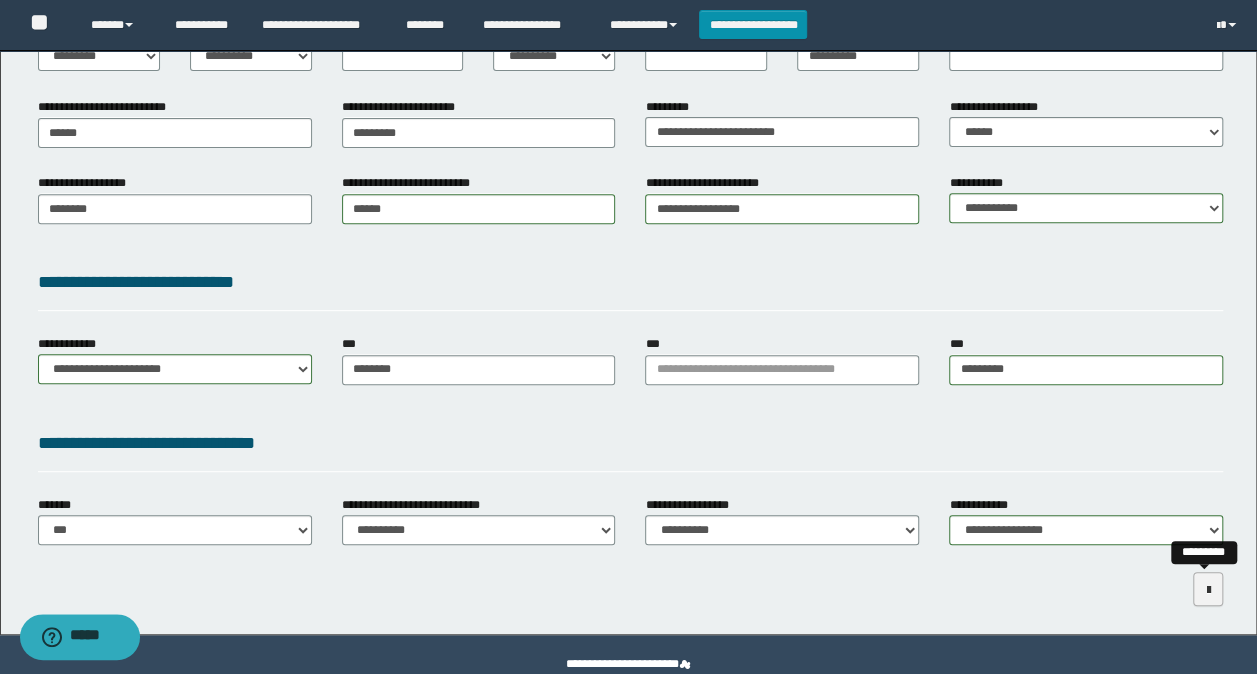 scroll, scrollTop: 269, scrollLeft: 0, axis: vertical 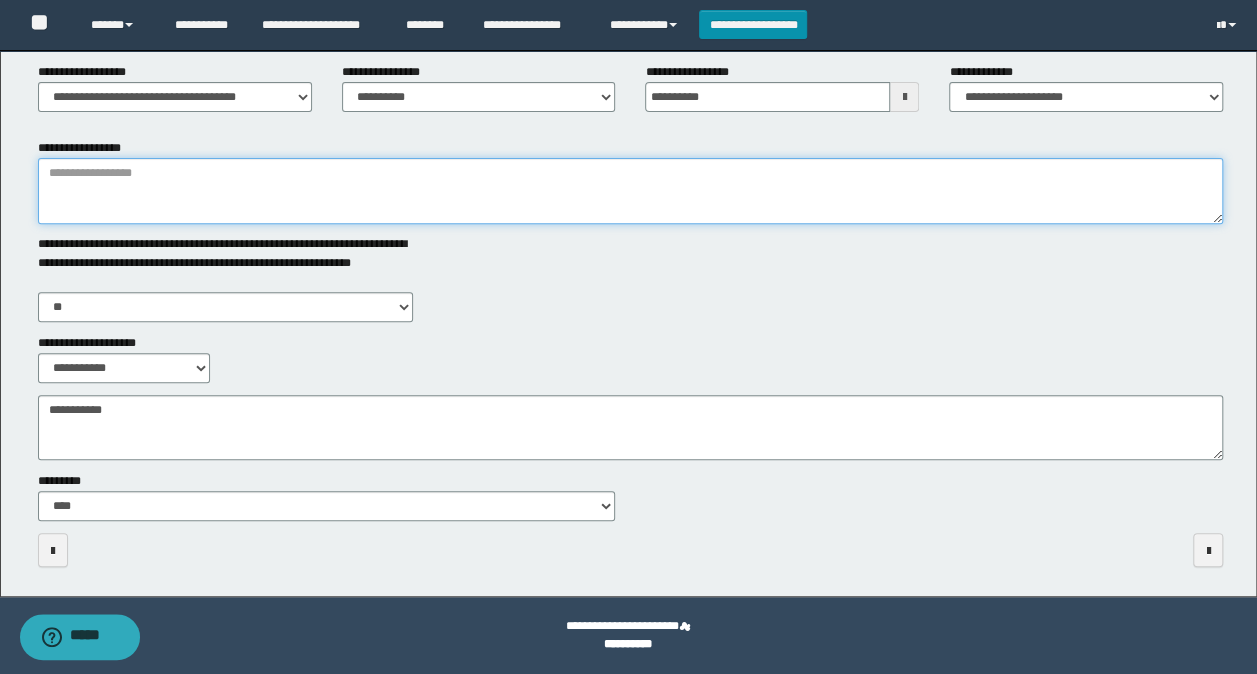 click on "**********" at bounding box center [631, 191] 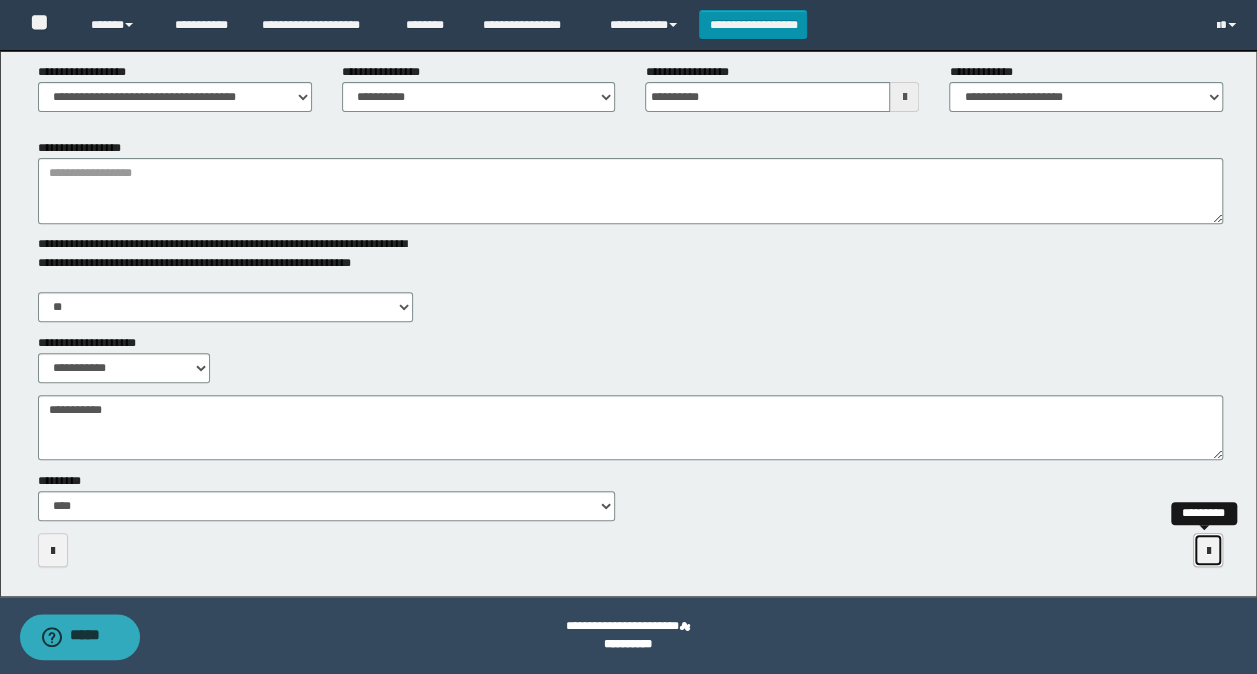 click at bounding box center (1208, 550) 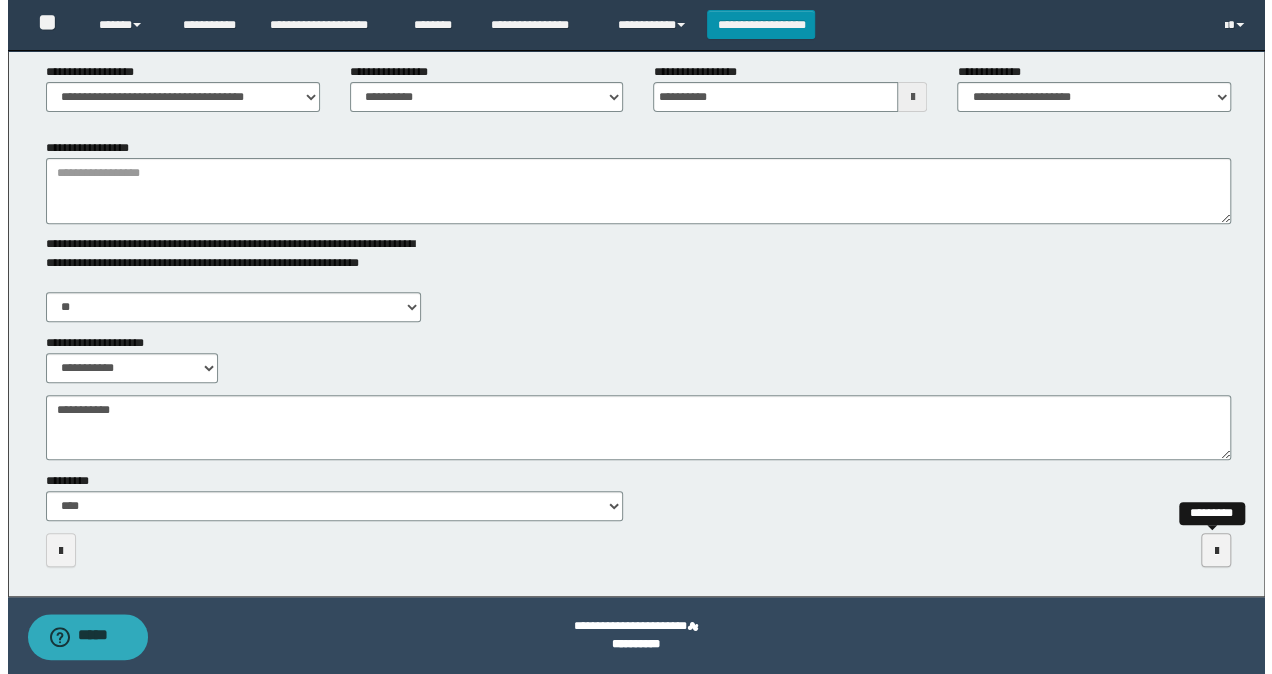 scroll, scrollTop: 0, scrollLeft: 0, axis: both 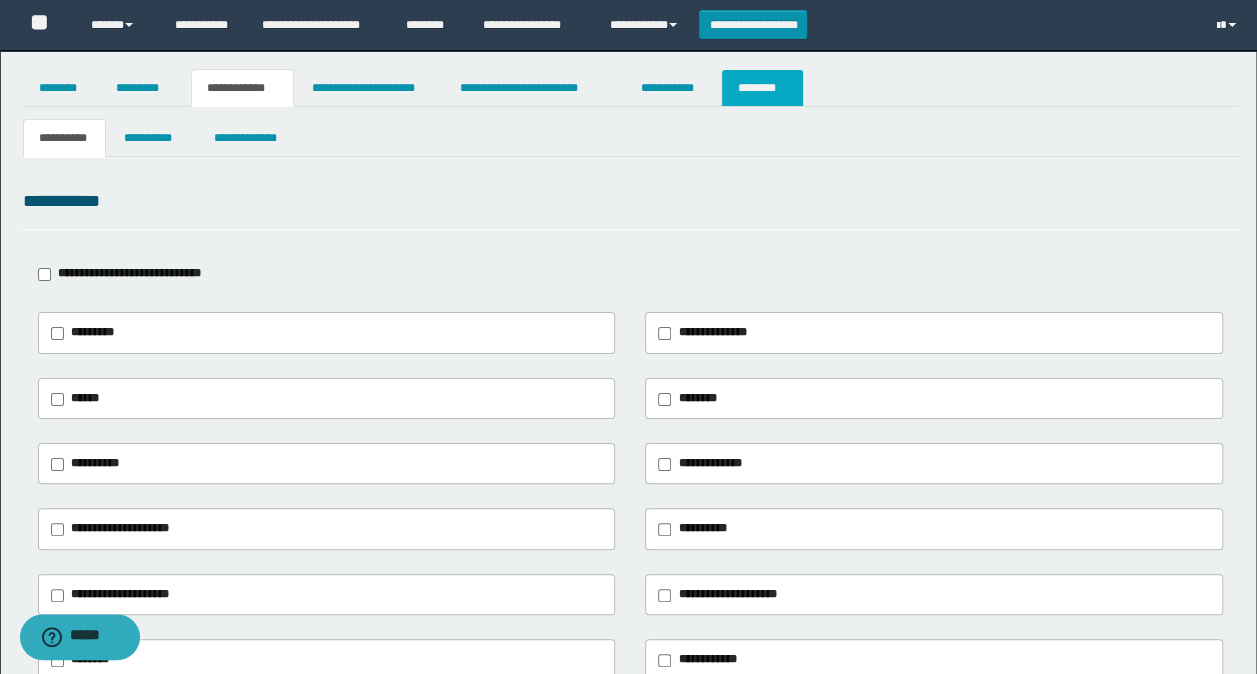 click on "********" at bounding box center (762, 88) 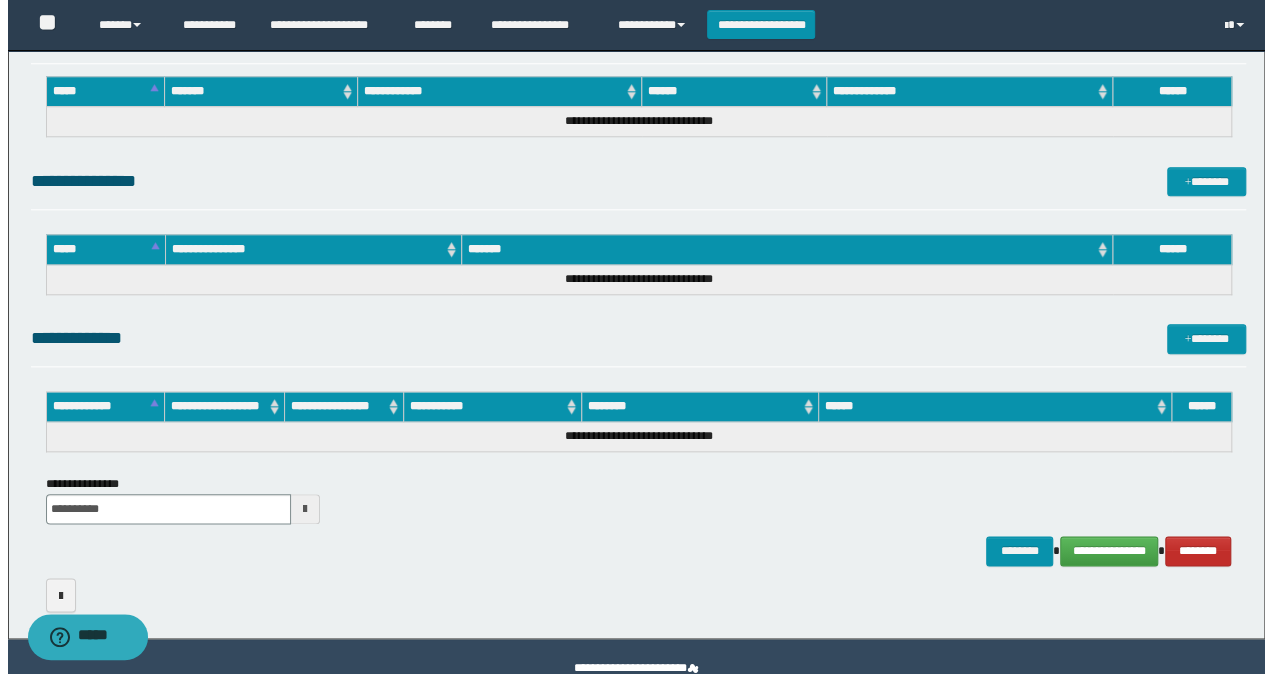 scroll, scrollTop: 900, scrollLeft: 0, axis: vertical 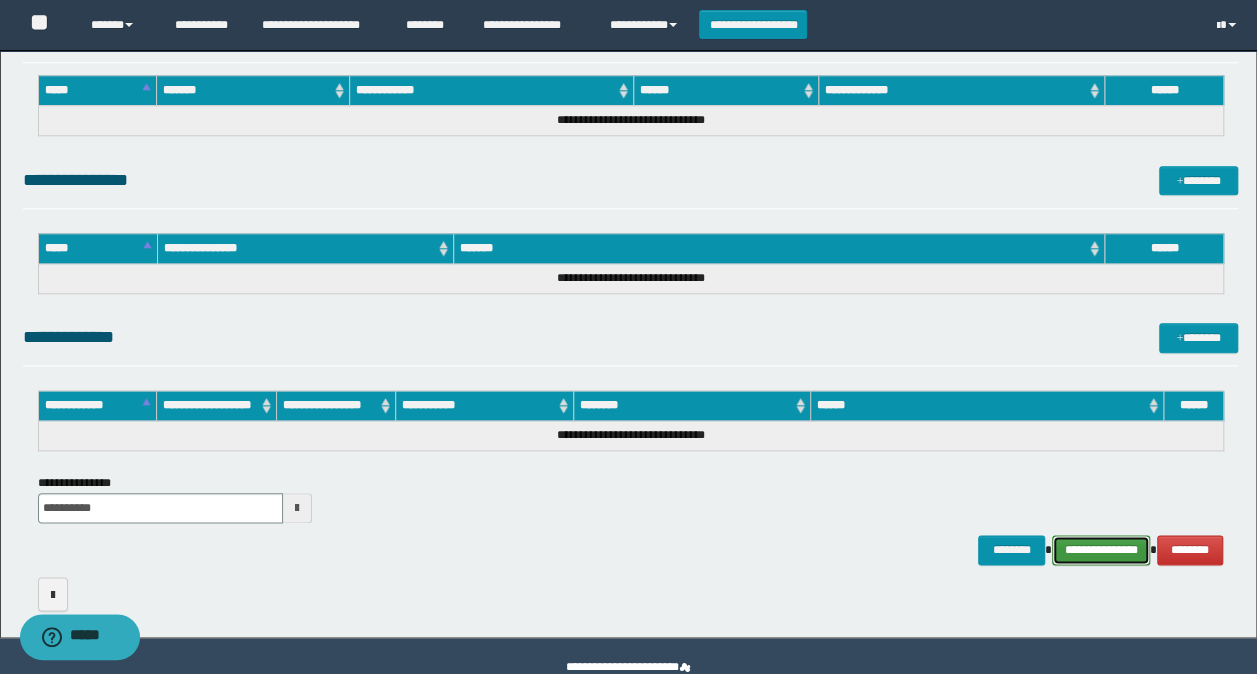 click on "**********" at bounding box center (1101, 549) 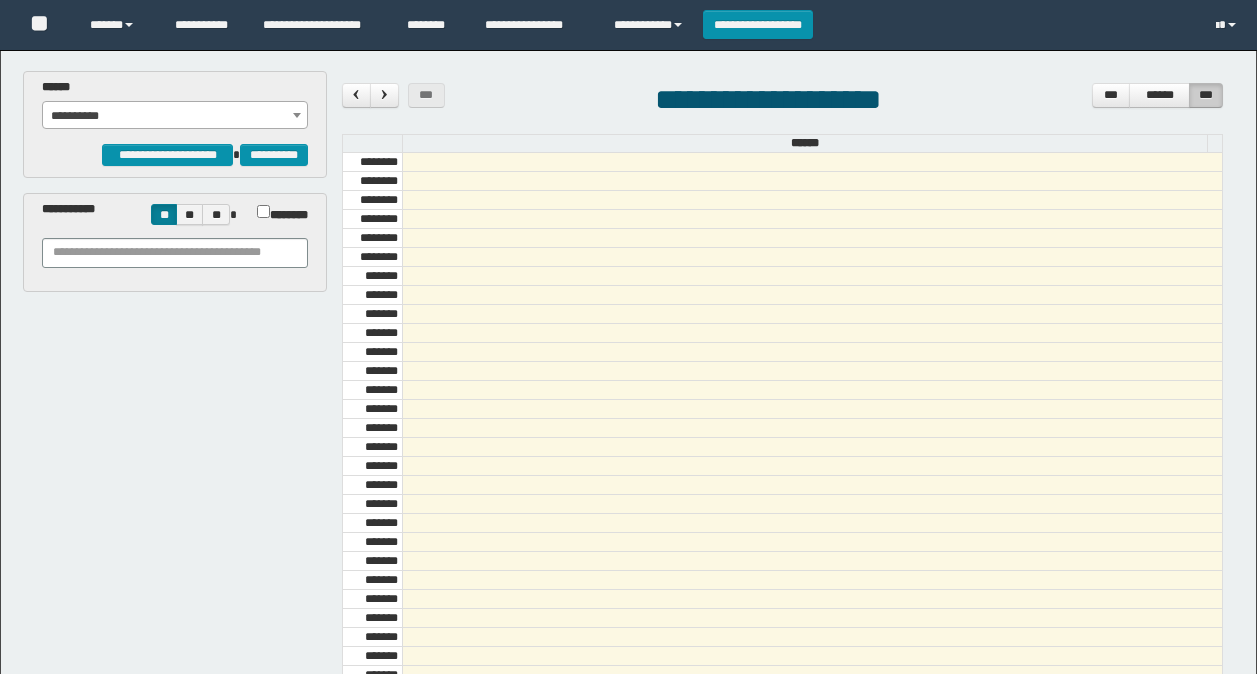 scroll, scrollTop: 0, scrollLeft: 0, axis: both 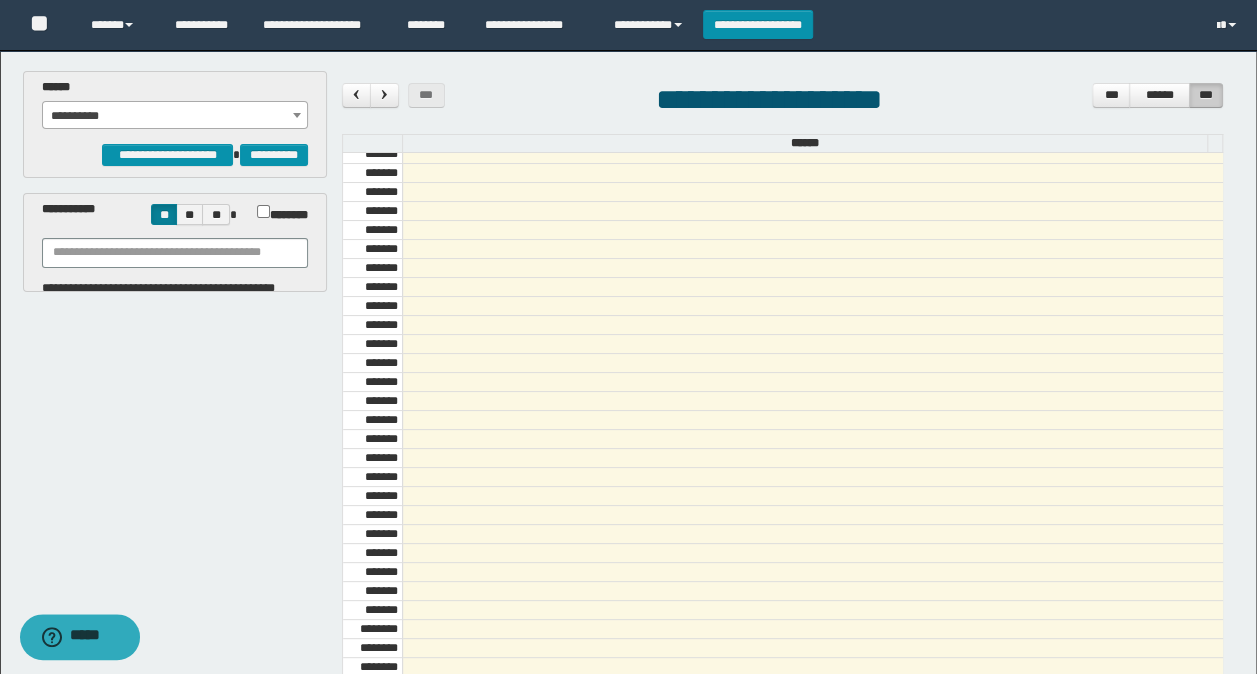 click on "**********" at bounding box center [175, 116] 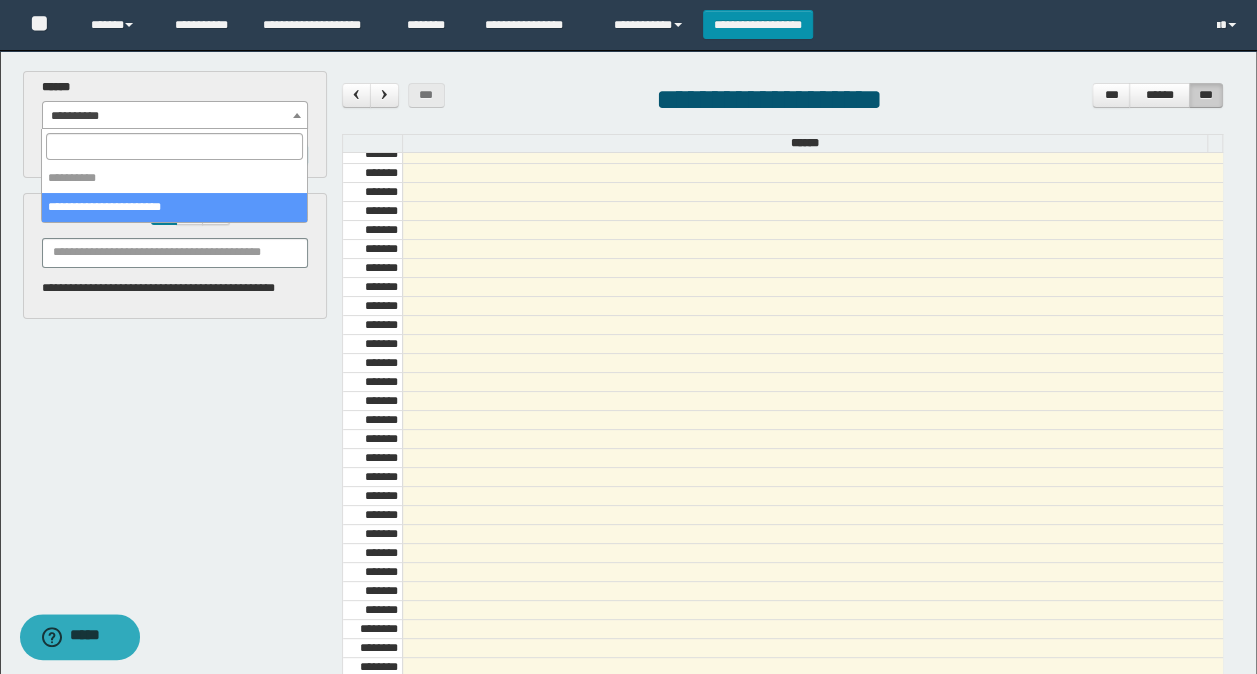 click on "**********" at bounding box center [174, 178] 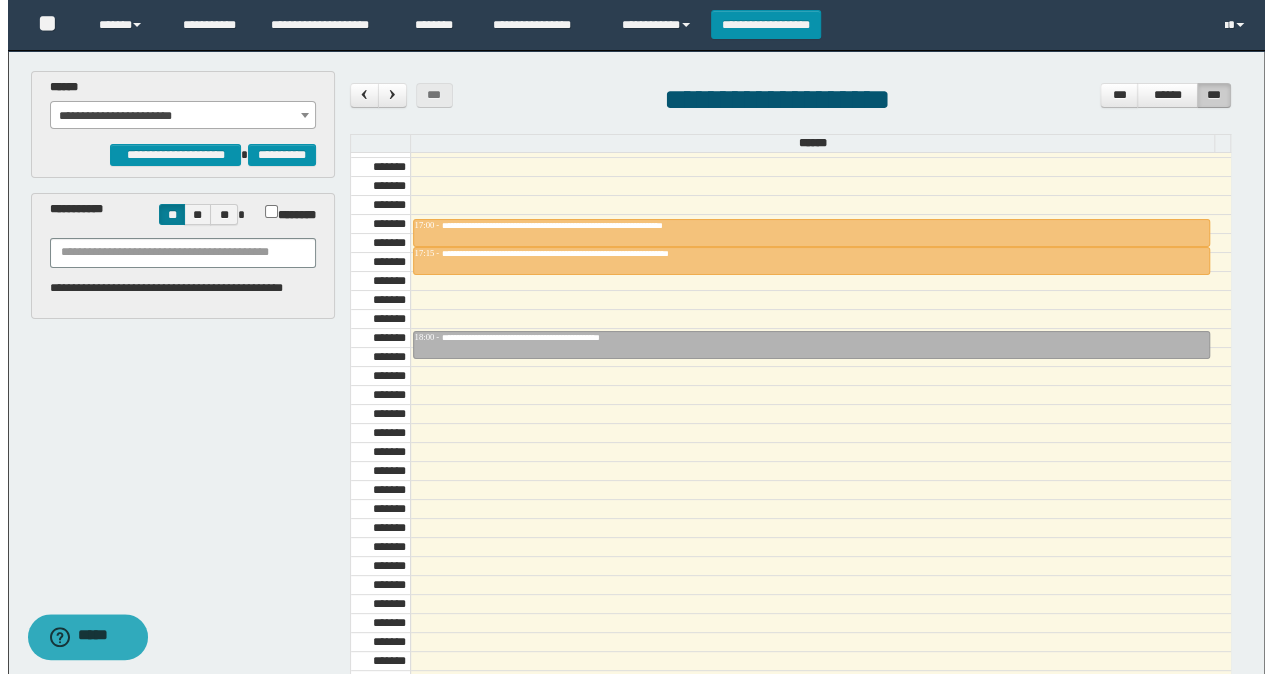 scroll, scrollTop: 1673, scrollLeft: 0, axis: vertical 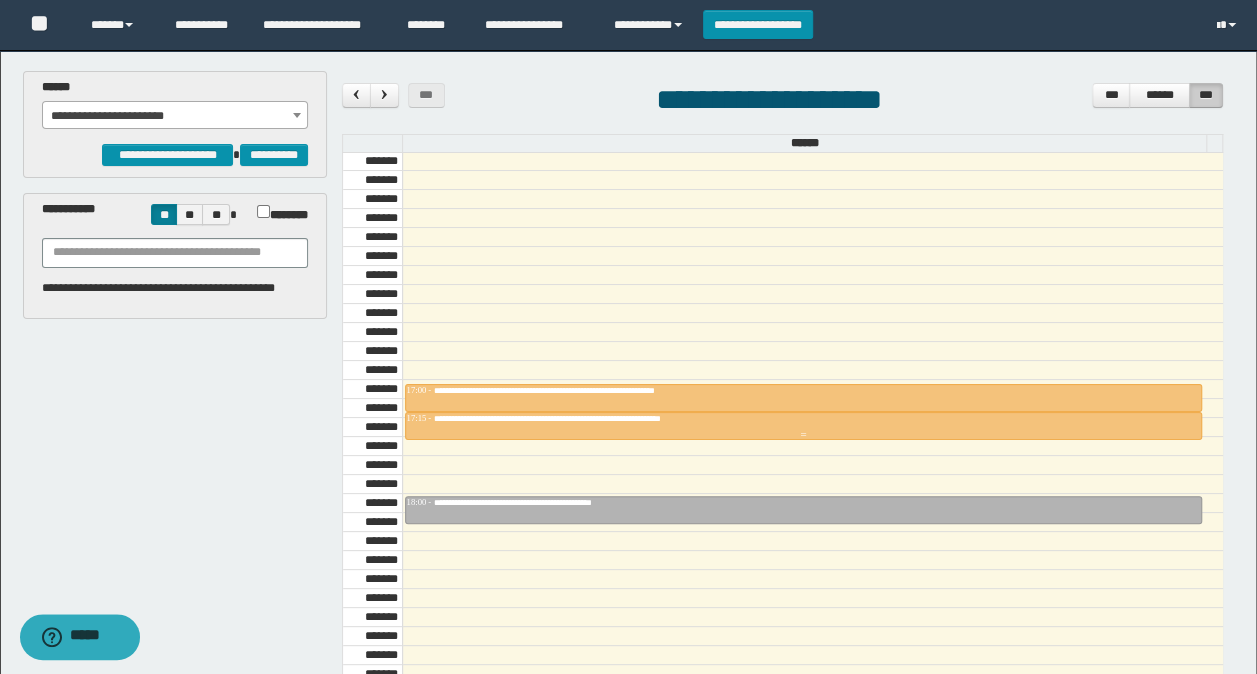 click on "**********" at bounding box center [590, 418] 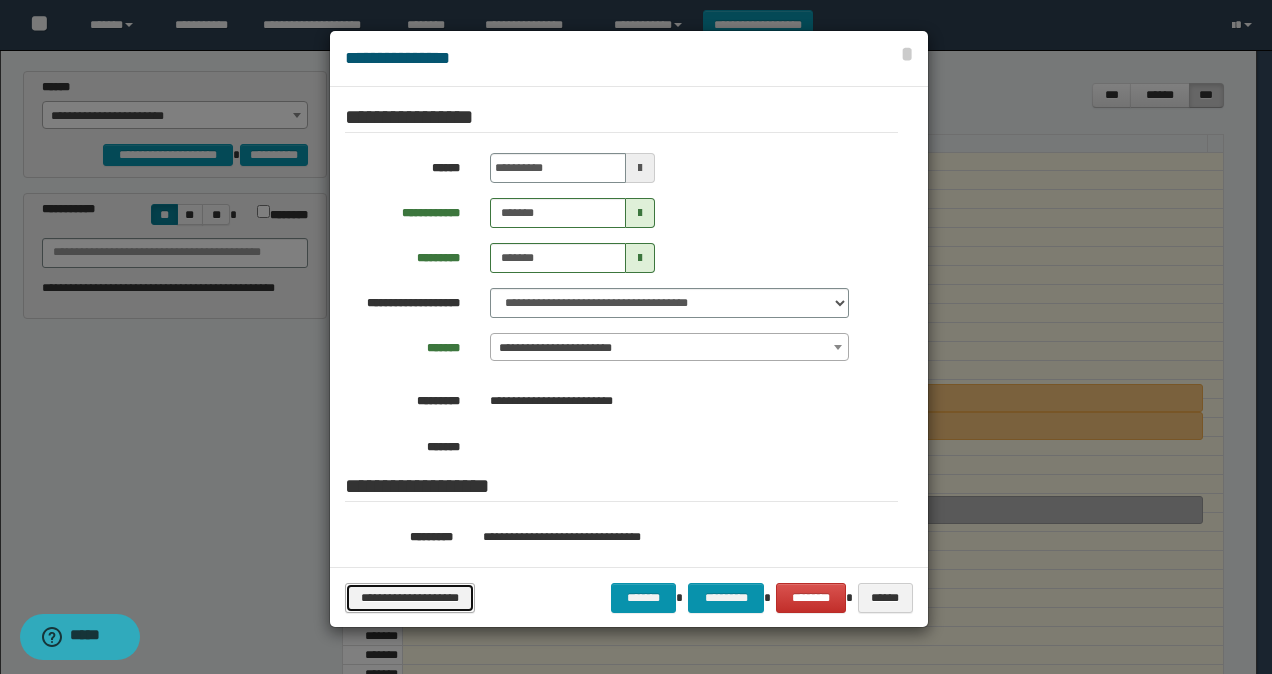 click on "**********" at bounding box center (410, 597) 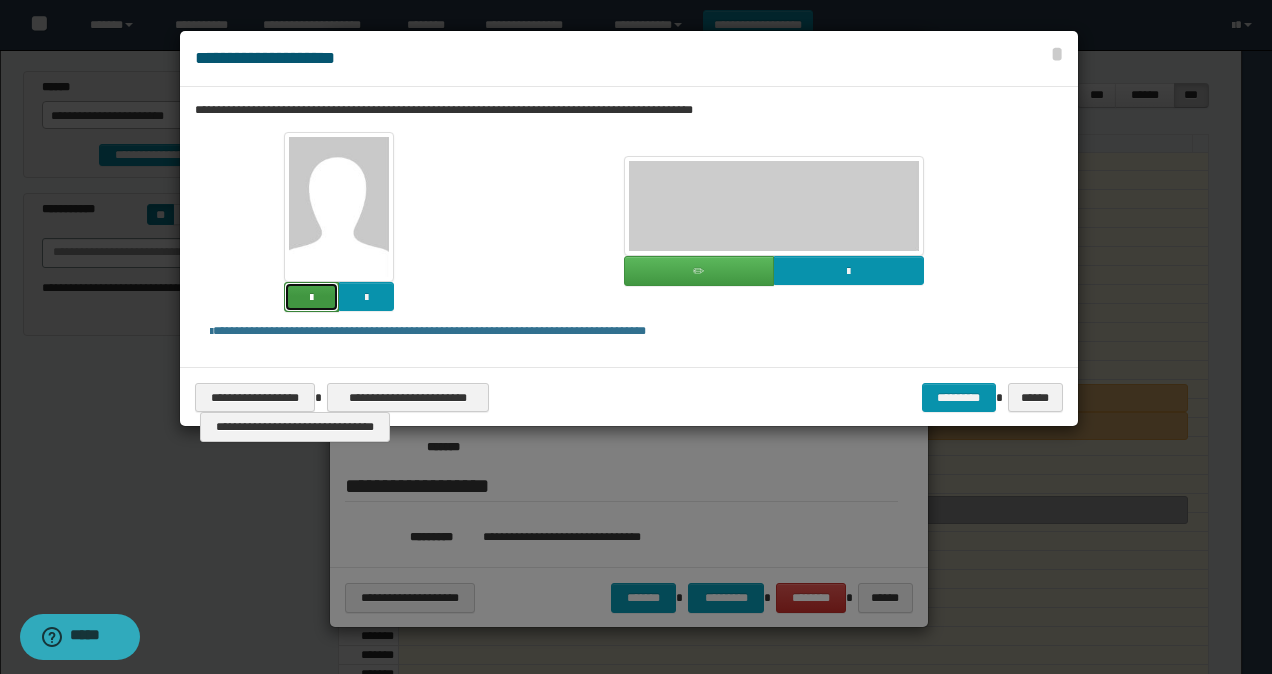 click at bounding box center (311, 297) 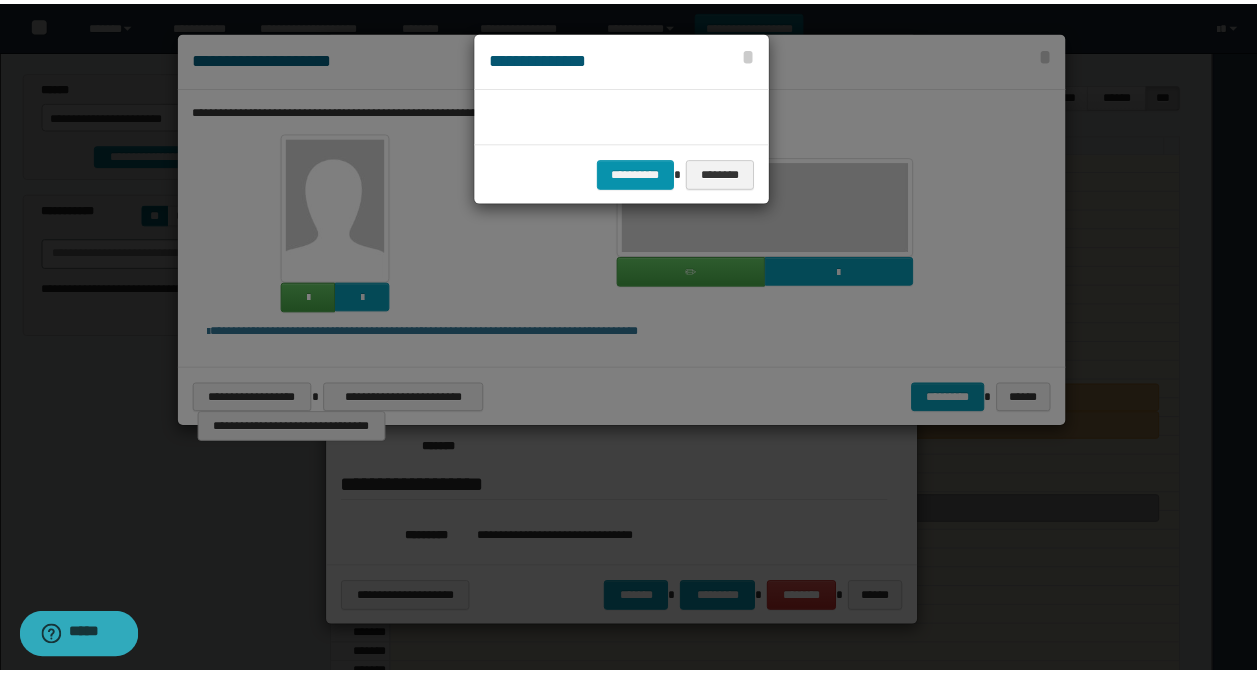 scroll, scrollTop: 45, scrollLeft: 105, axis: both 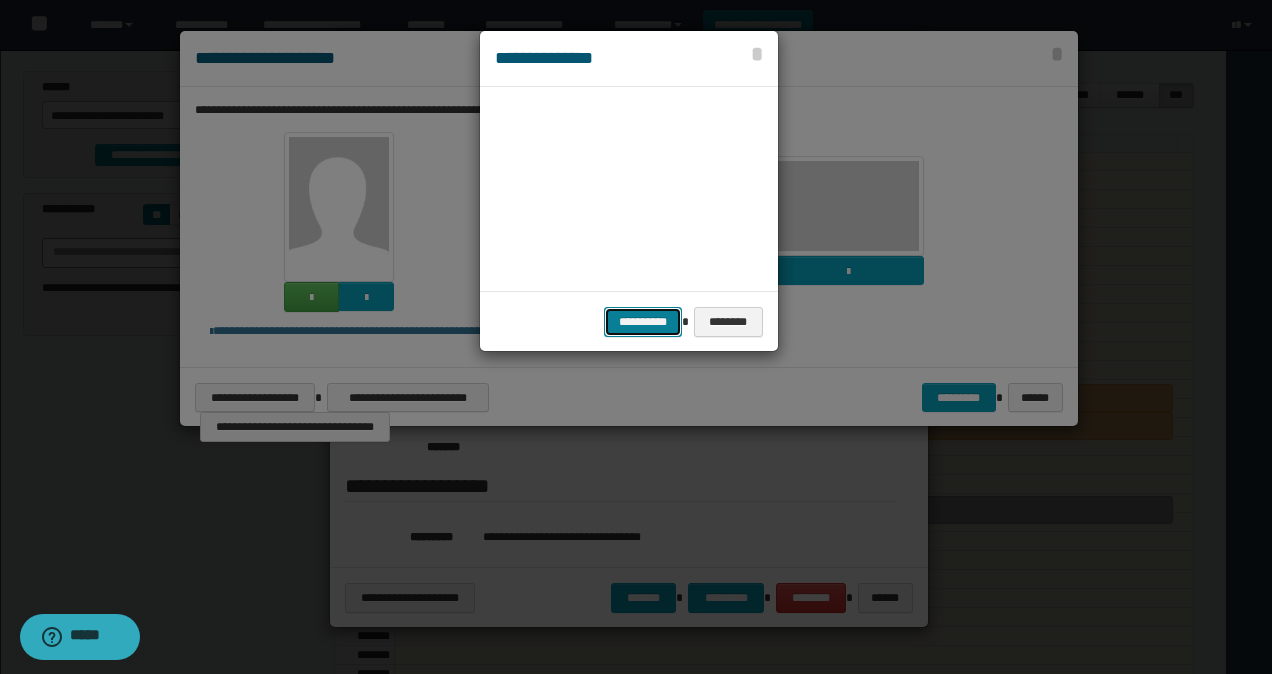click on "**********" at bounding box center (643, 321) 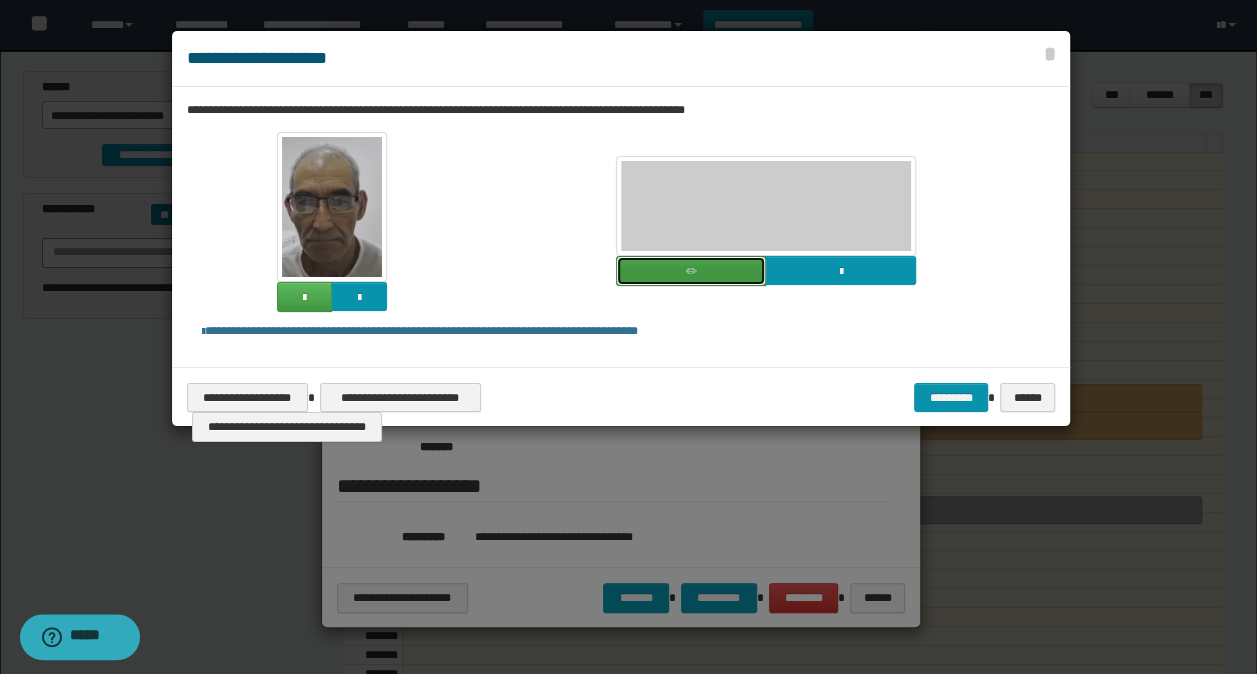 click at bounding box center (691, 271) 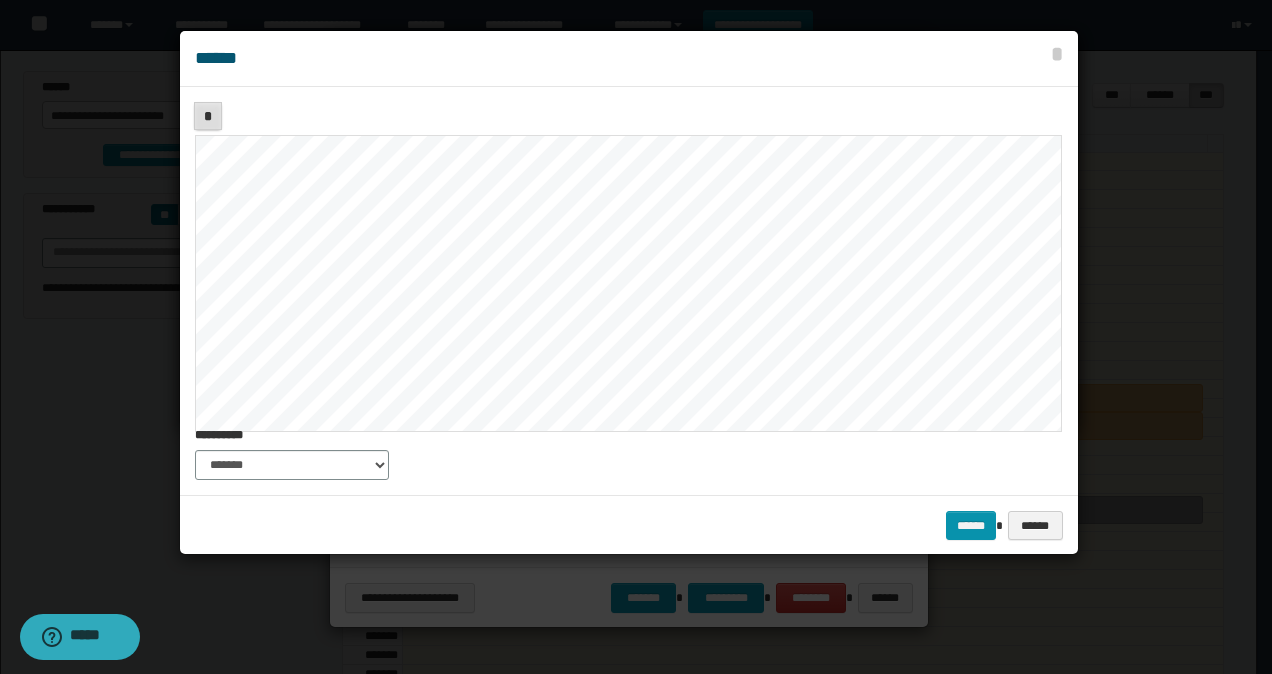 click on "*" at bounding box center [208, 116] 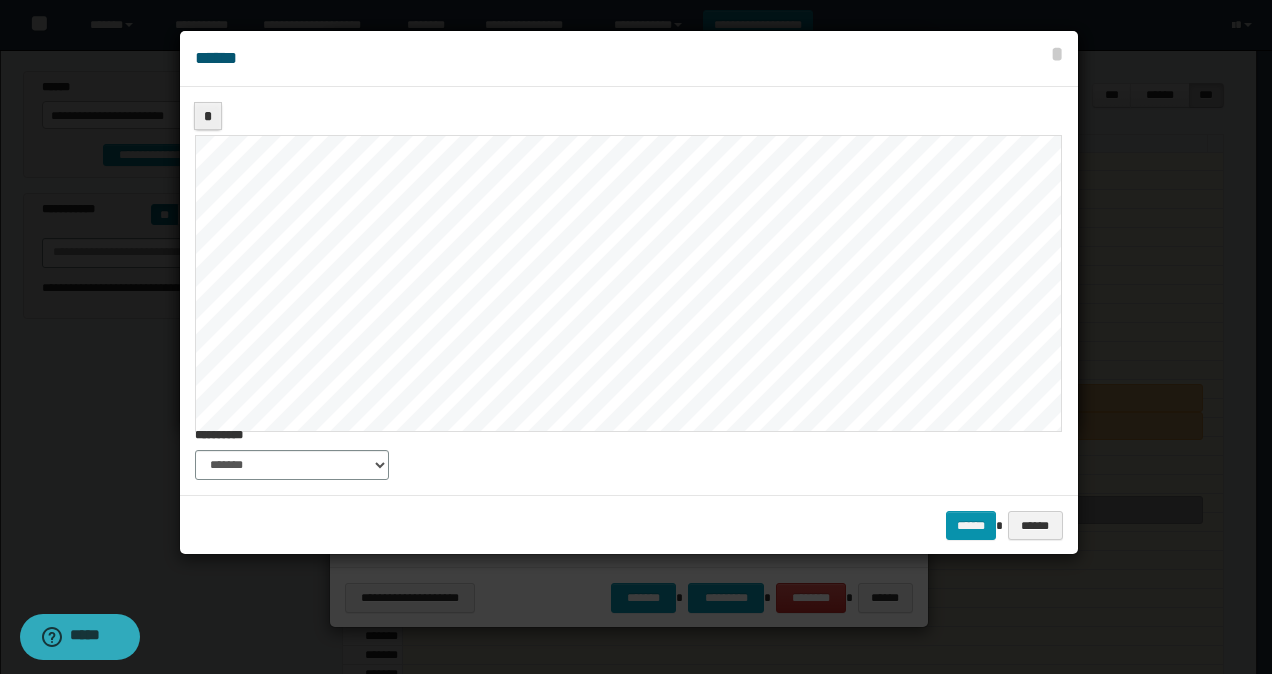 drag, startPoint x: 595, startPoint y: 457, endPoint x: 404, endPoint y: 567, distance: 220.41098 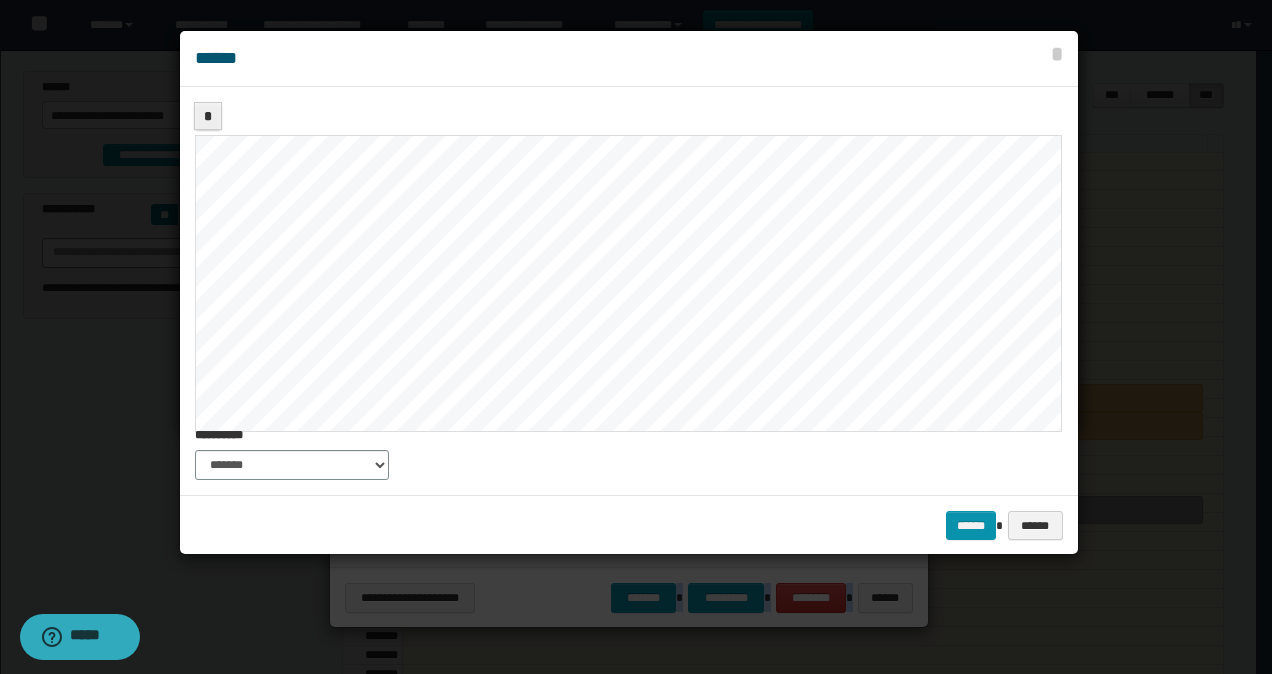 drag, startPoint x: 404, startPoint y: 567, endPoint x: 426, endPoint y: 725, distance: 159.52429 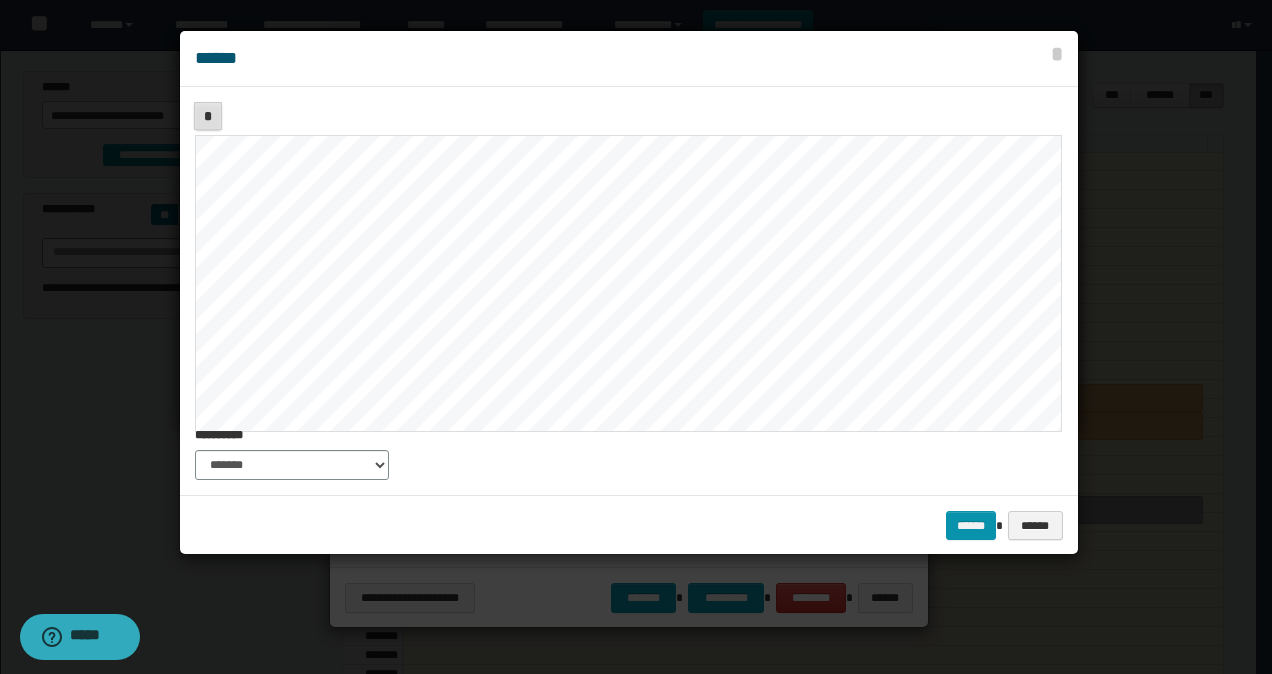 click on "*" at bounding box center (208, 116) 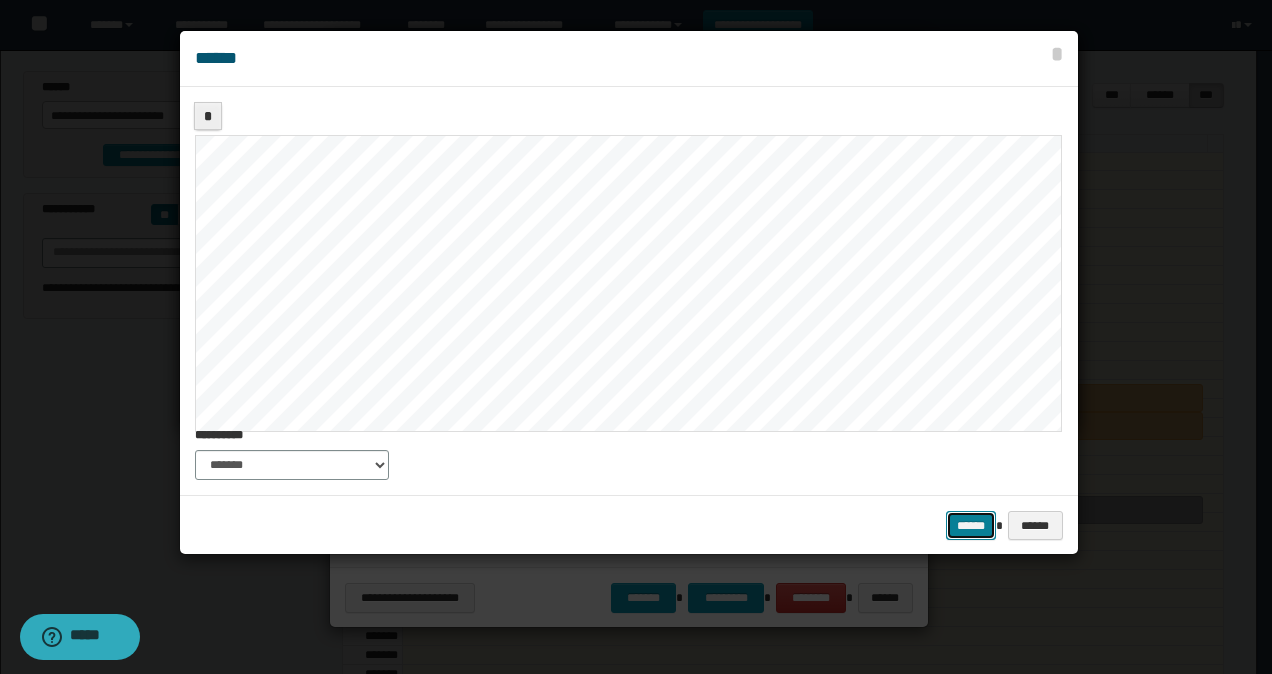 click on "******" at bounding box center (971, 525) 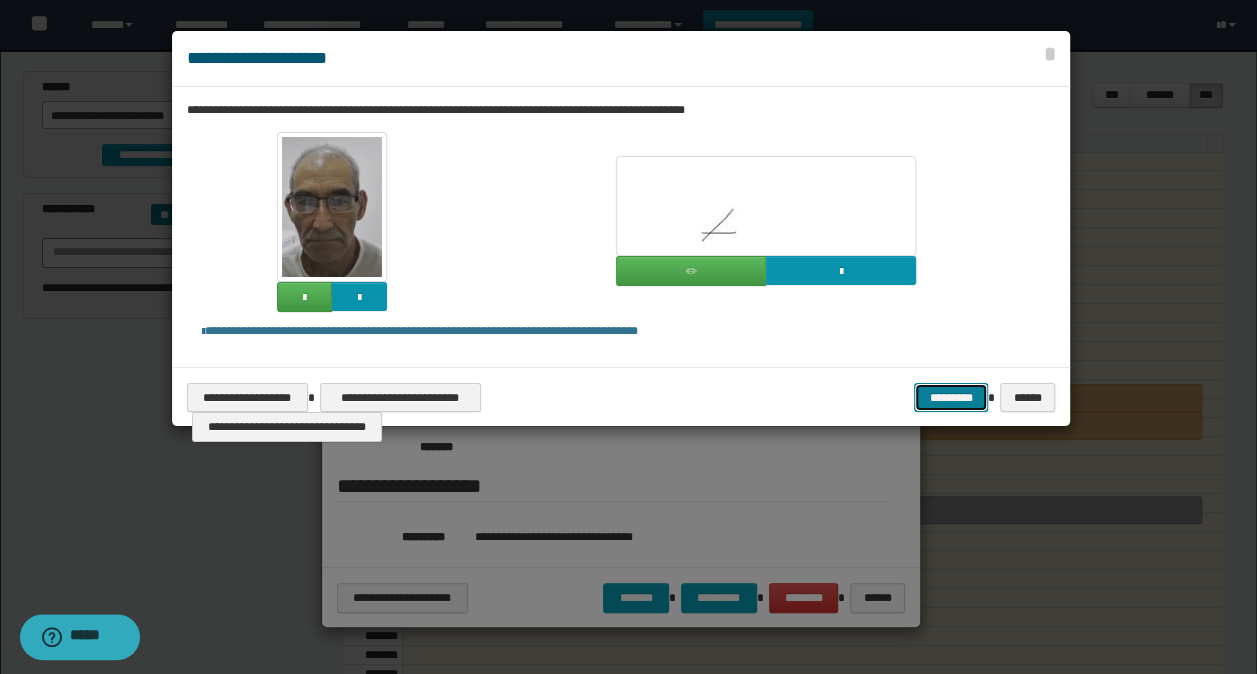 click on "*********" at bounding box center [951, 397] 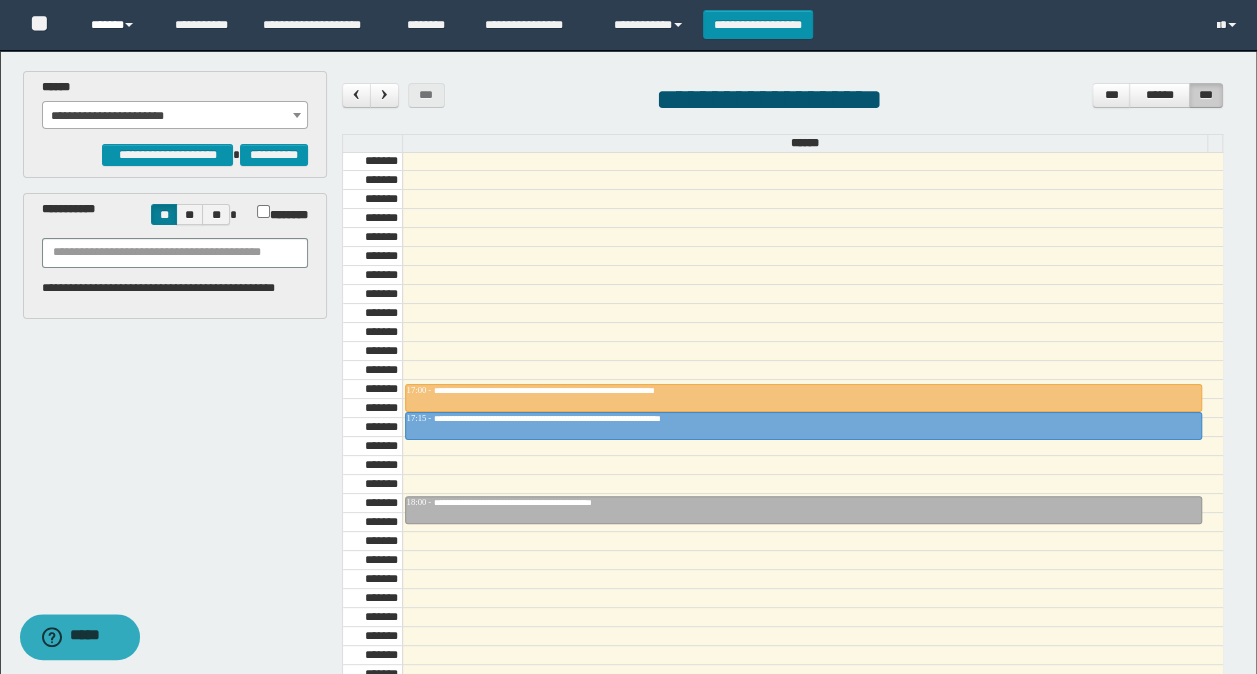 click on "******" at bounding box center (117, 25) 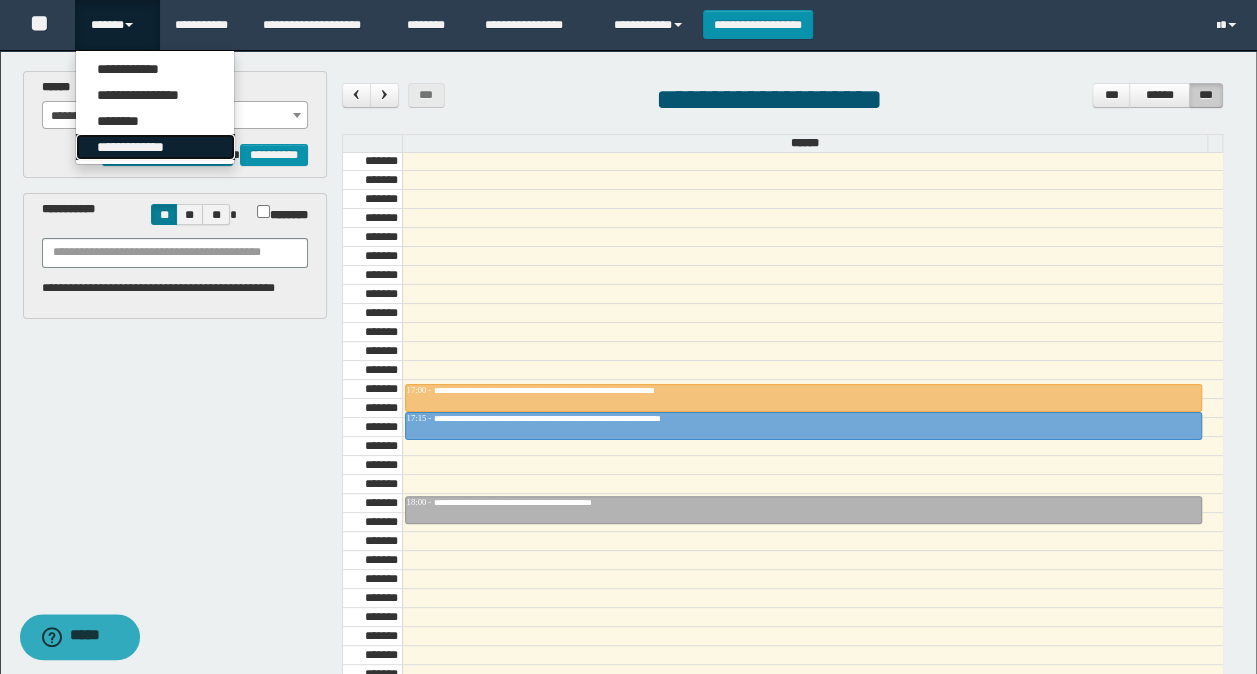 click on "**********" at bounding box center [155, 147] 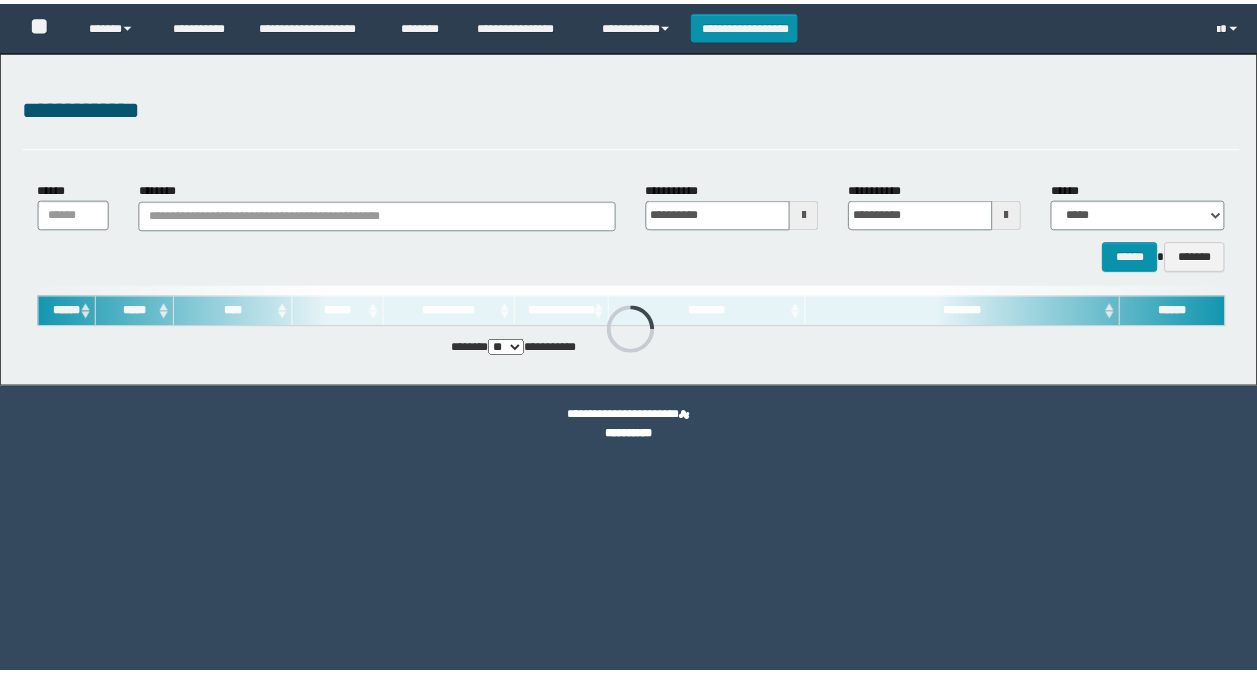 scroll, scrollTop: 0, scrollLeft: 0, axis: both 